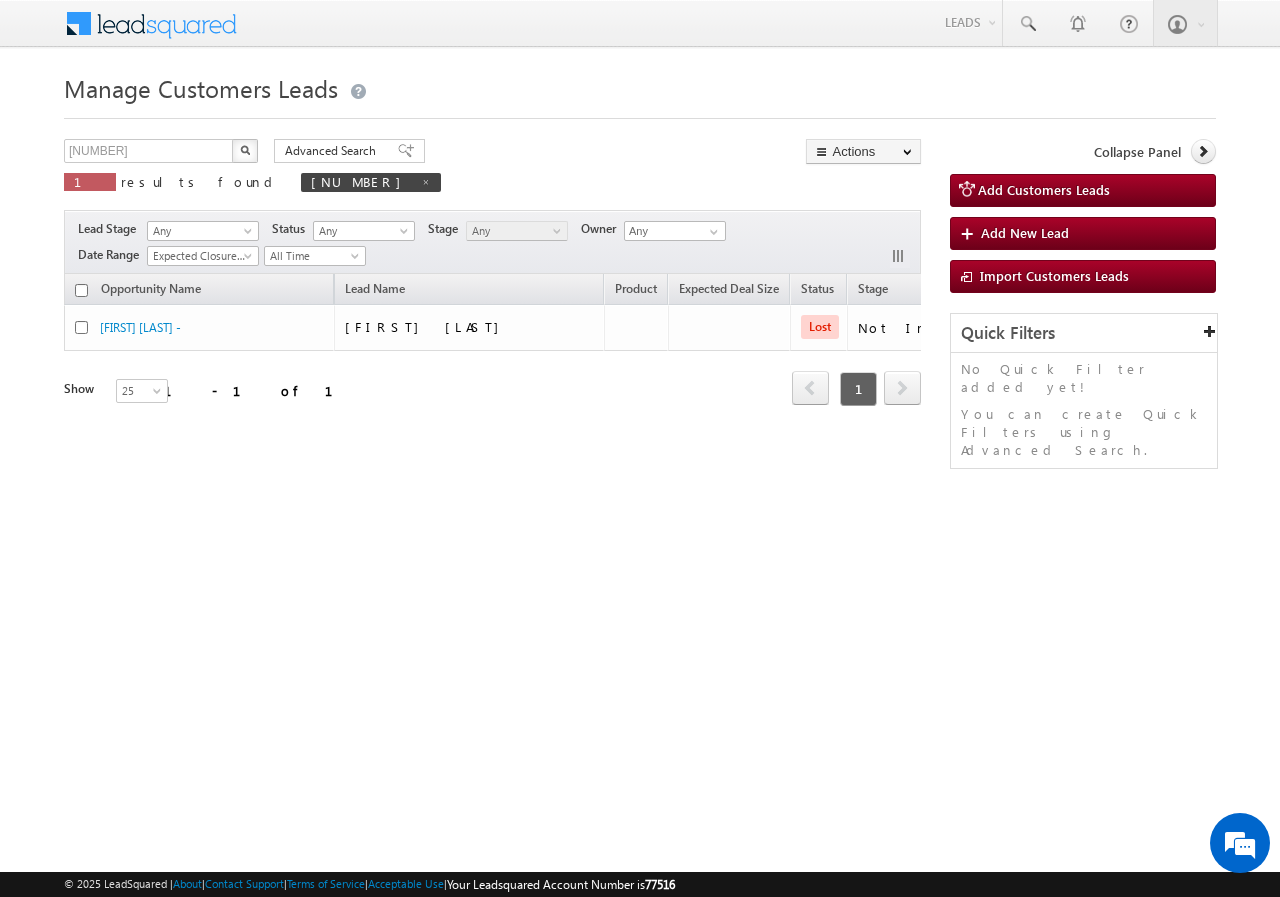 scroll, scrollTop: 0, scrollLeft: 0, axis: both 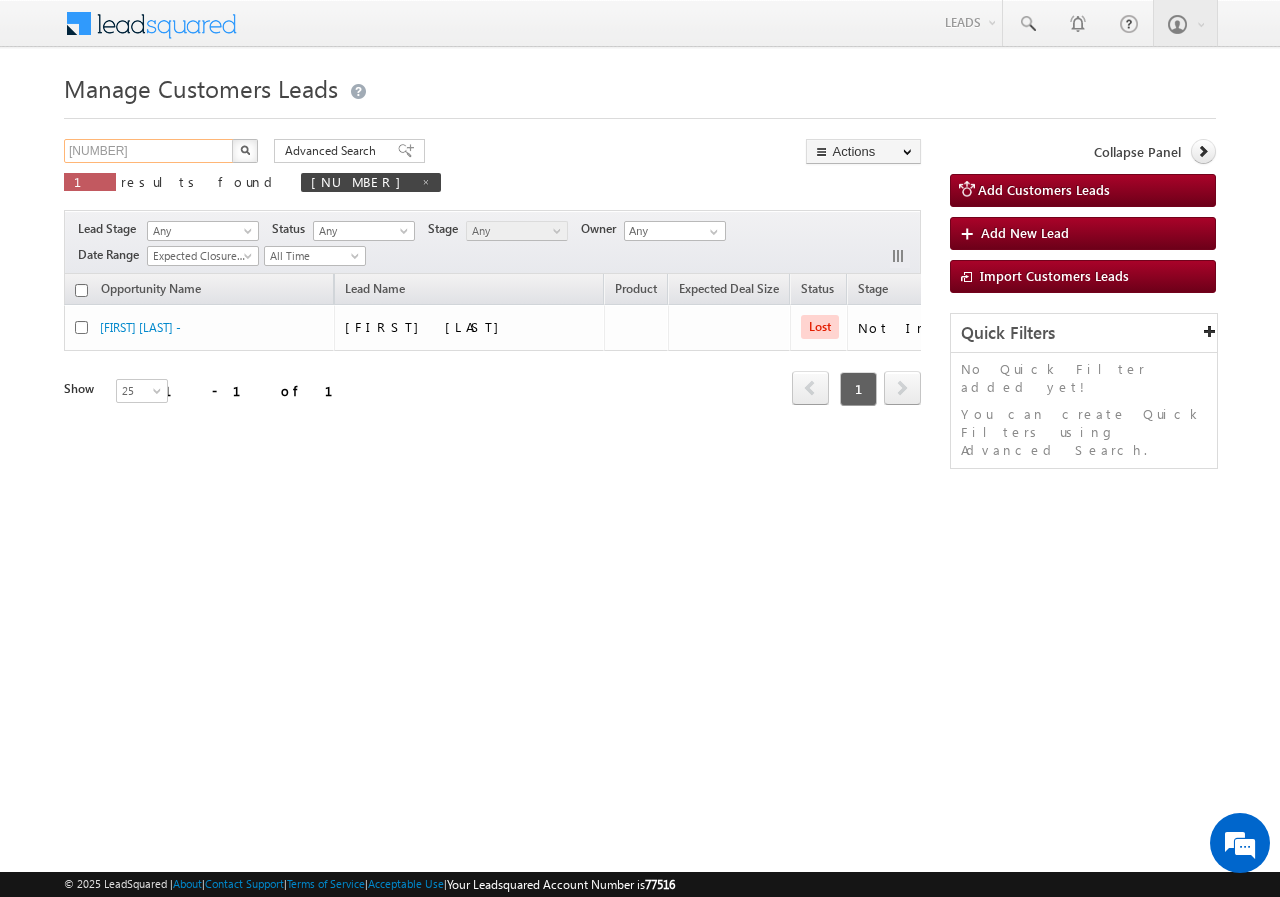 click on "614795" at bounding box center (149, 151) 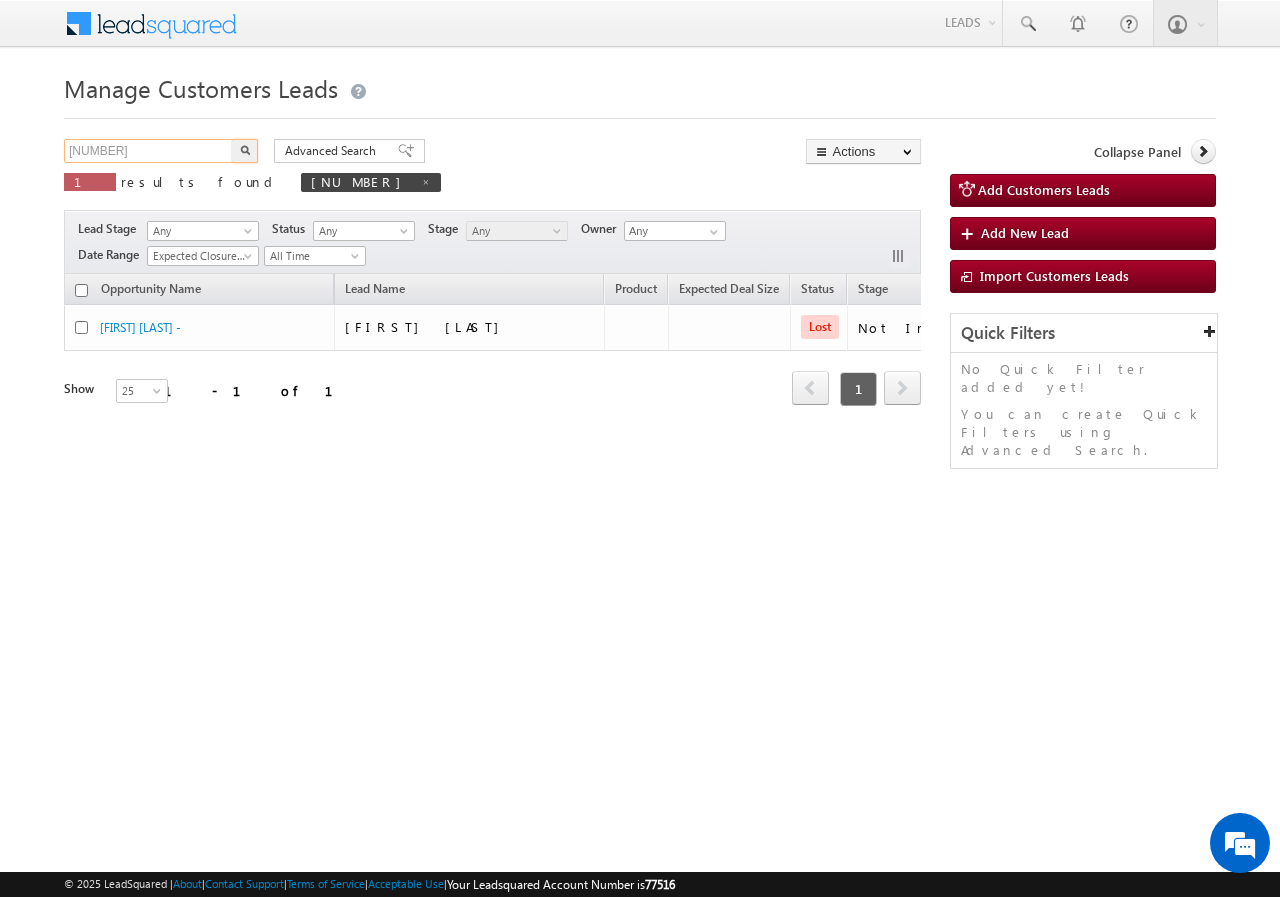 click on "614795" at bounding box center [149, 151] 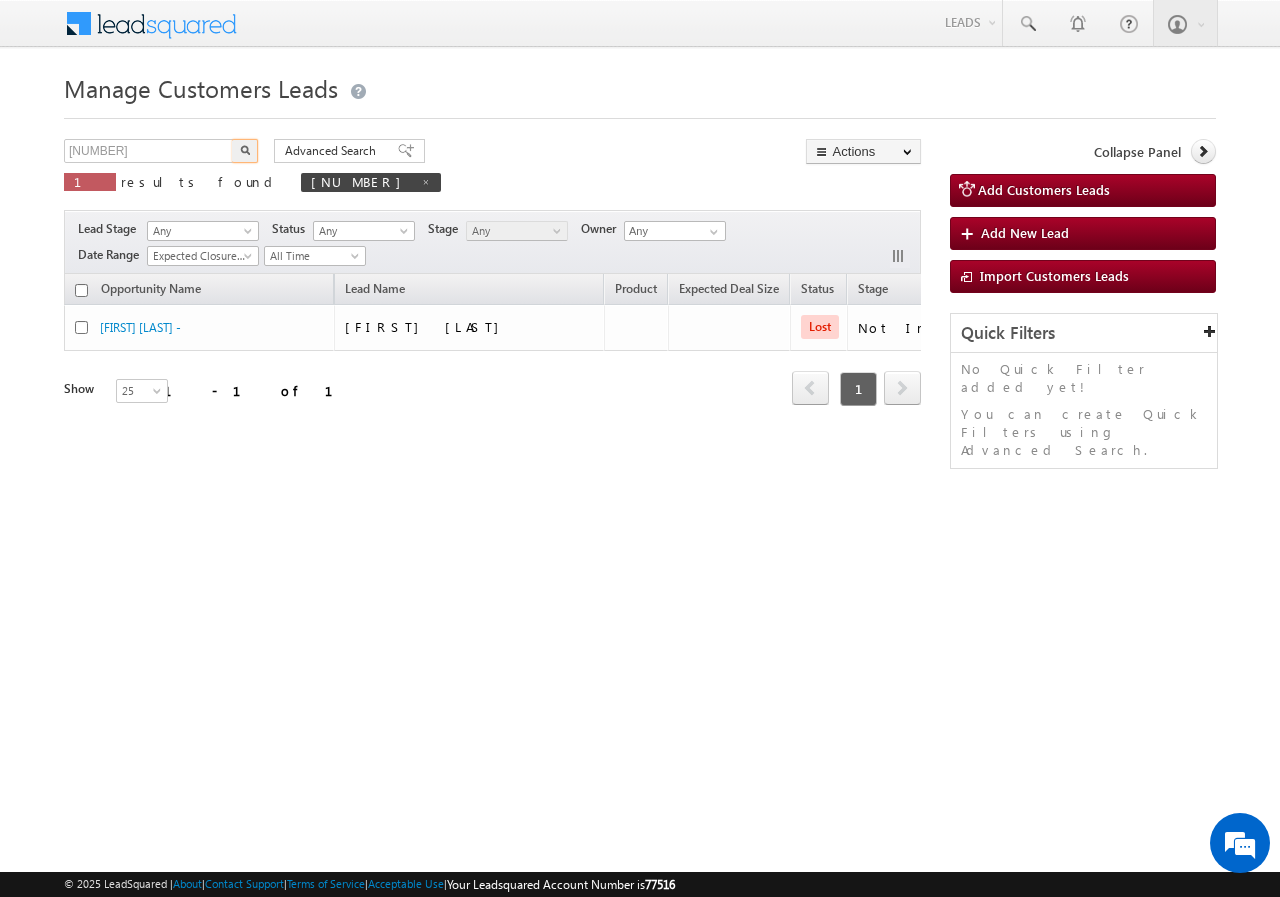click at bounding box center (245, 150) 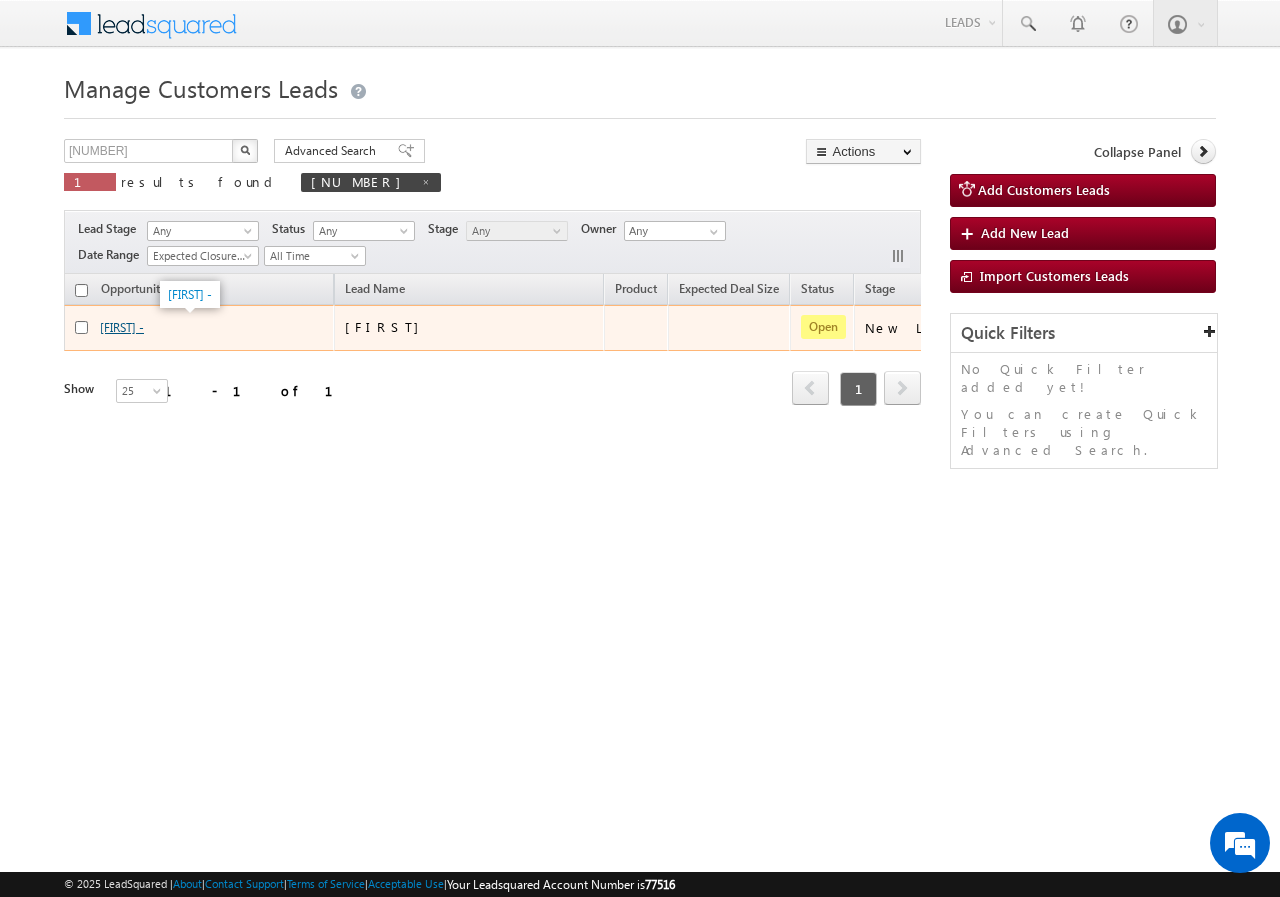 click on "[FIRST] [LAST] -" at bounding box center [122, 327] 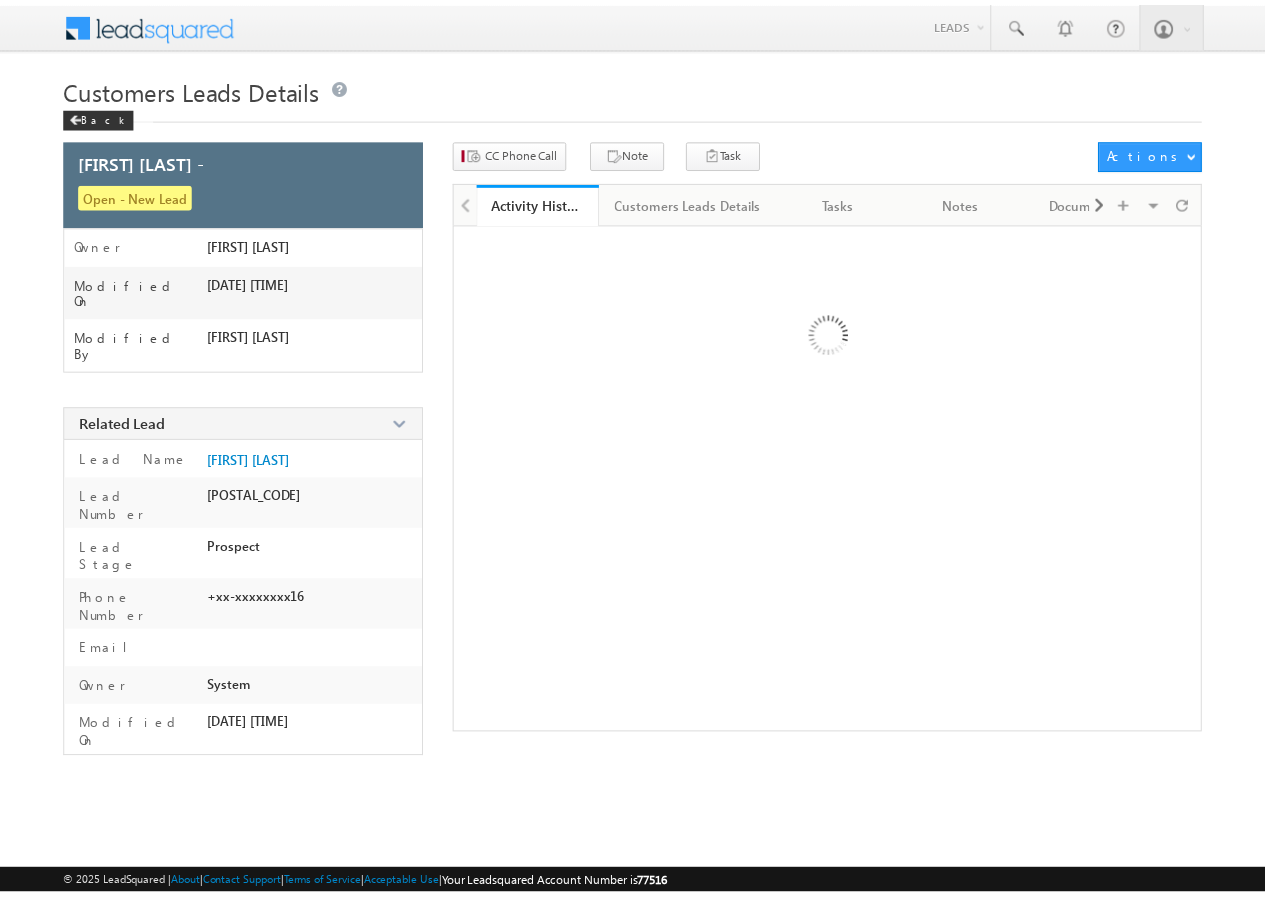 scroll, scrollTop: 0, scrollLeft: 0, axis: both 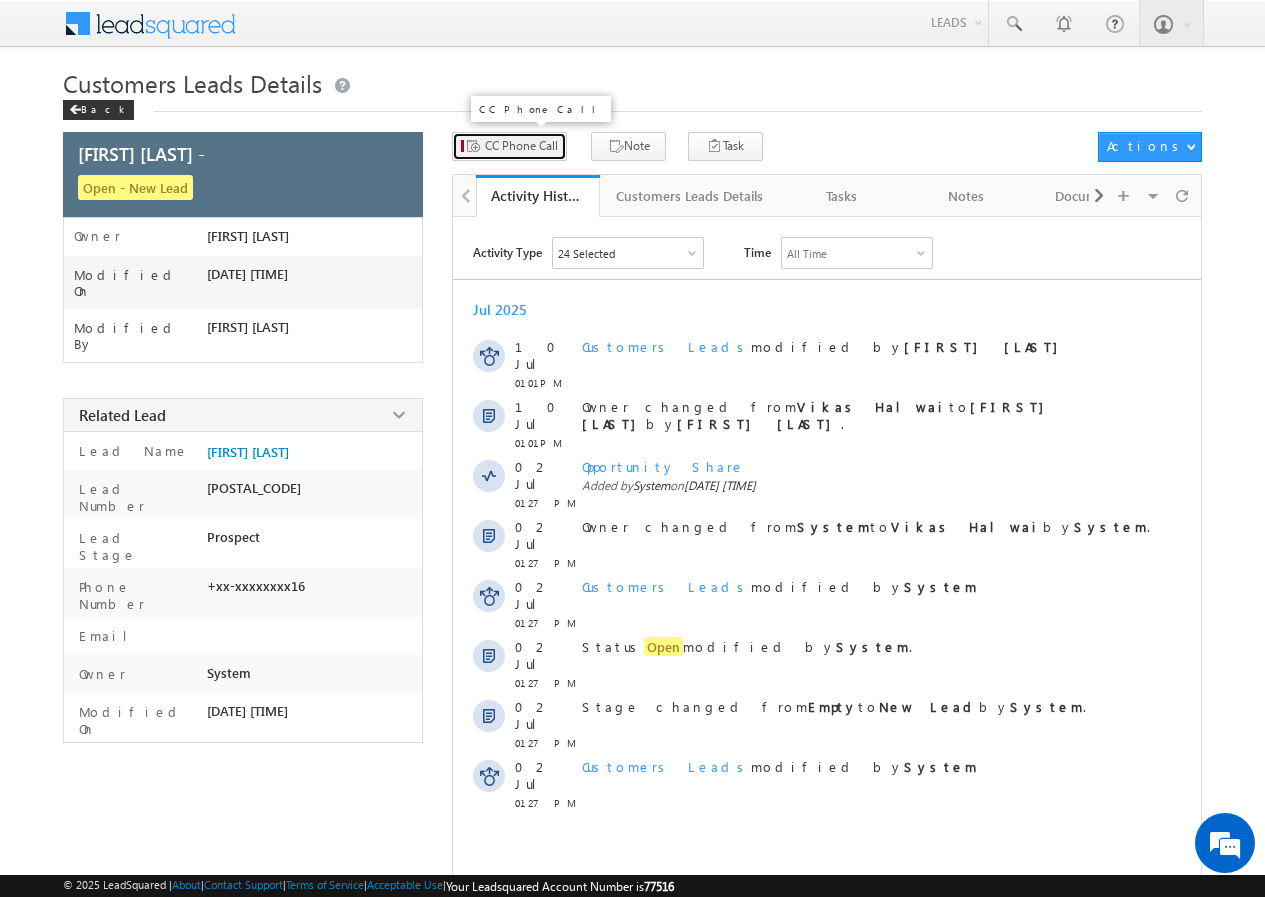 click on "CC Phone Call" at bounding box center (509, 146) 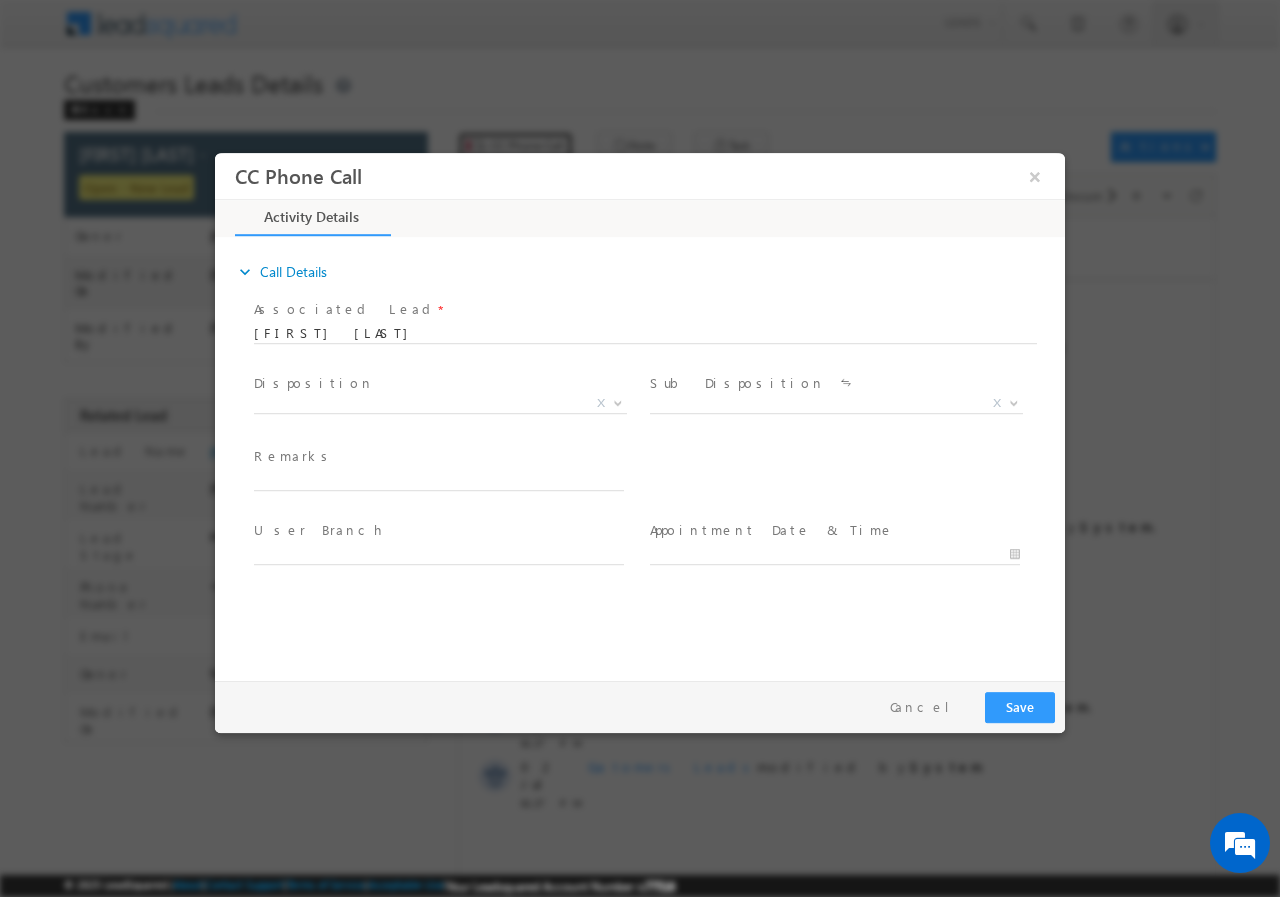 scroll, scrollTop: 0, scrollLeft: 0, axis: both 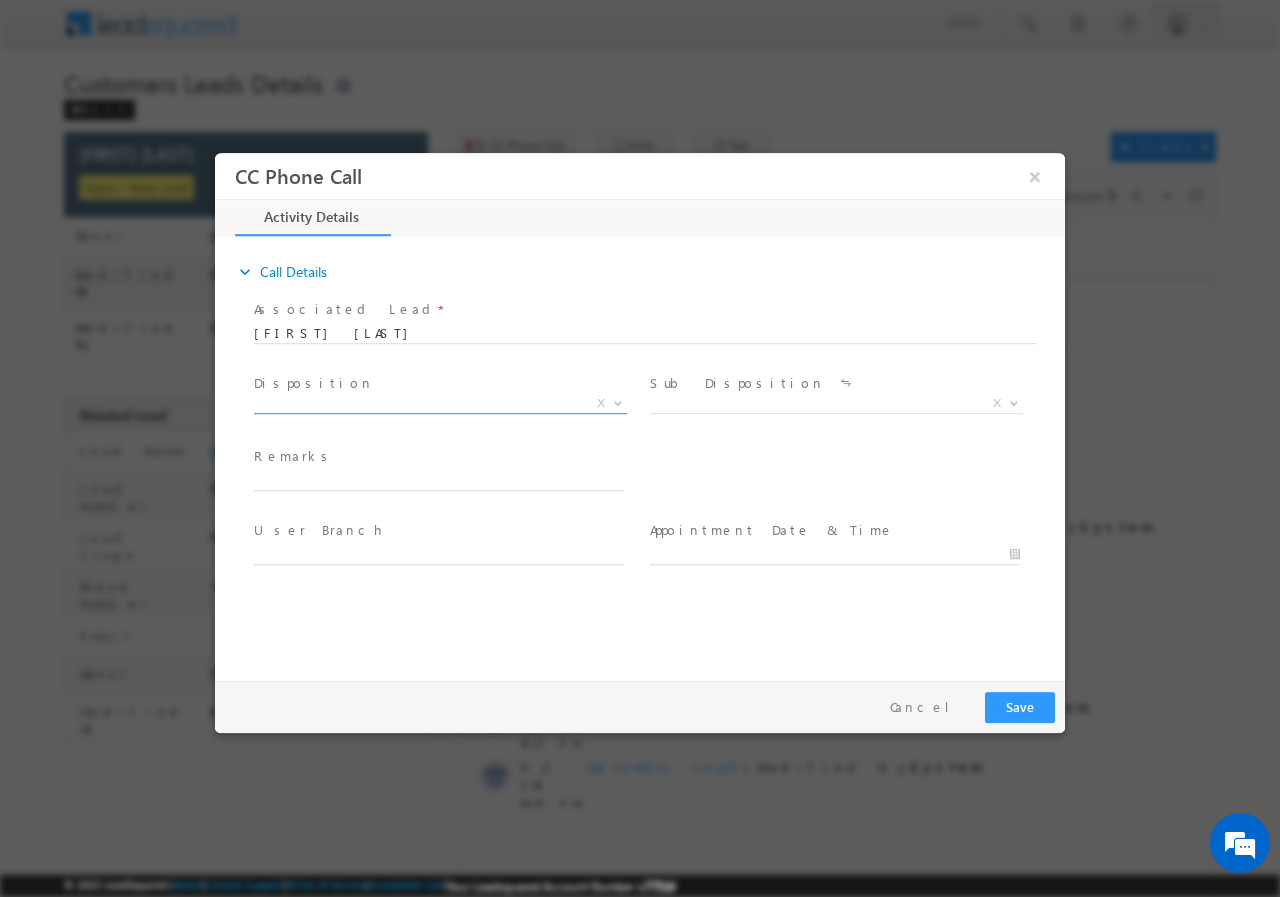 click on "X" at bounding box center [440, 403] 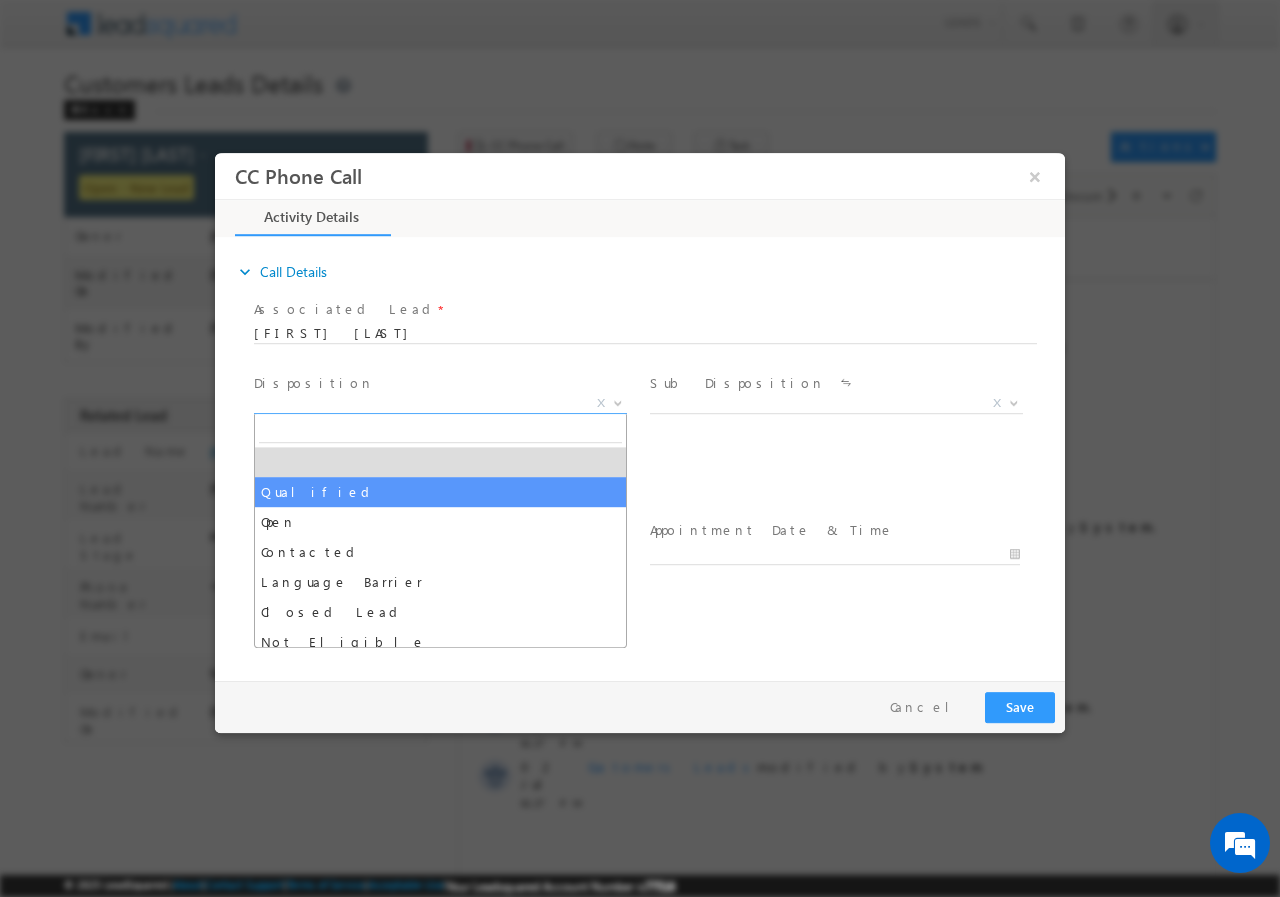 select on "Qualified" 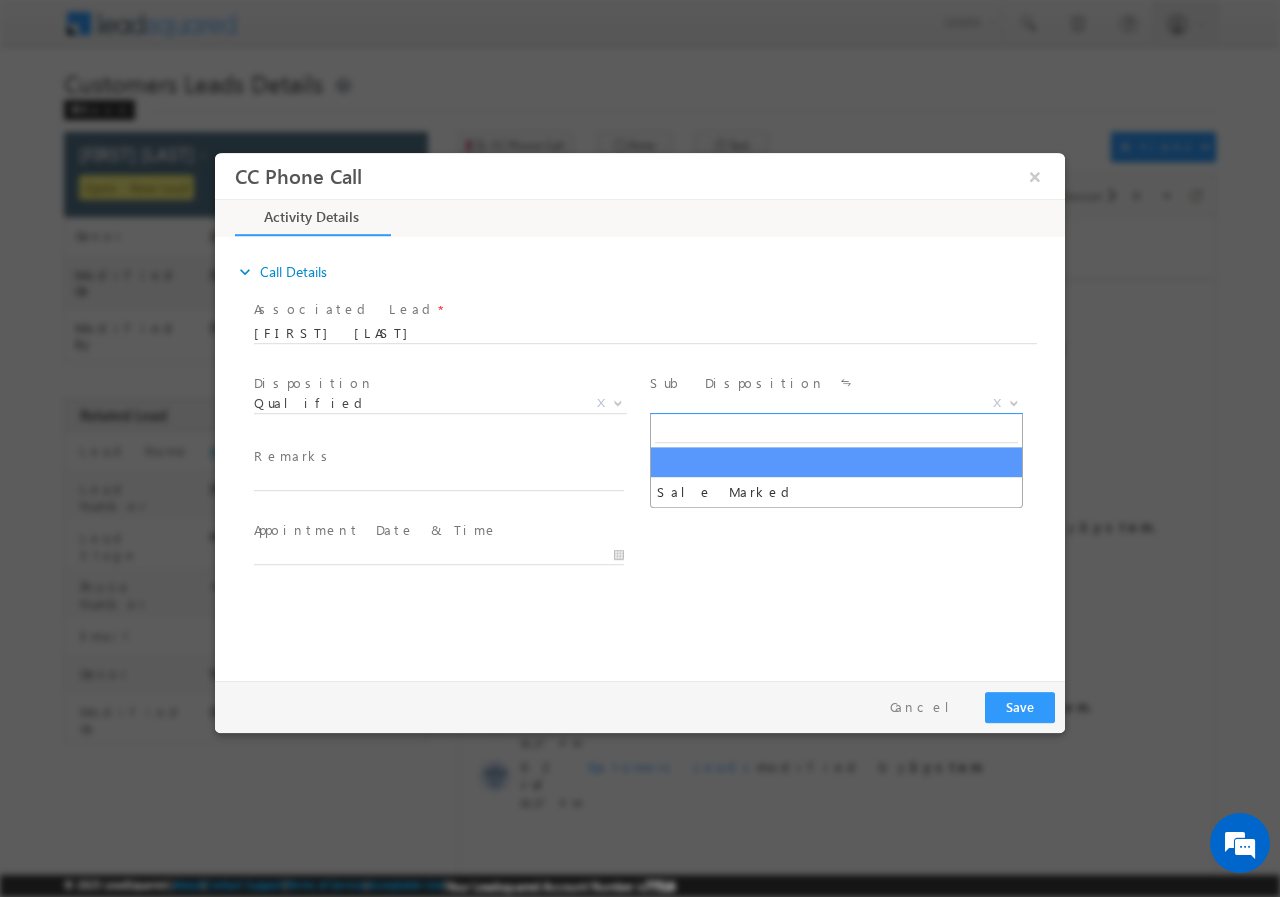 click on "X" at bounding box center (836, 403) 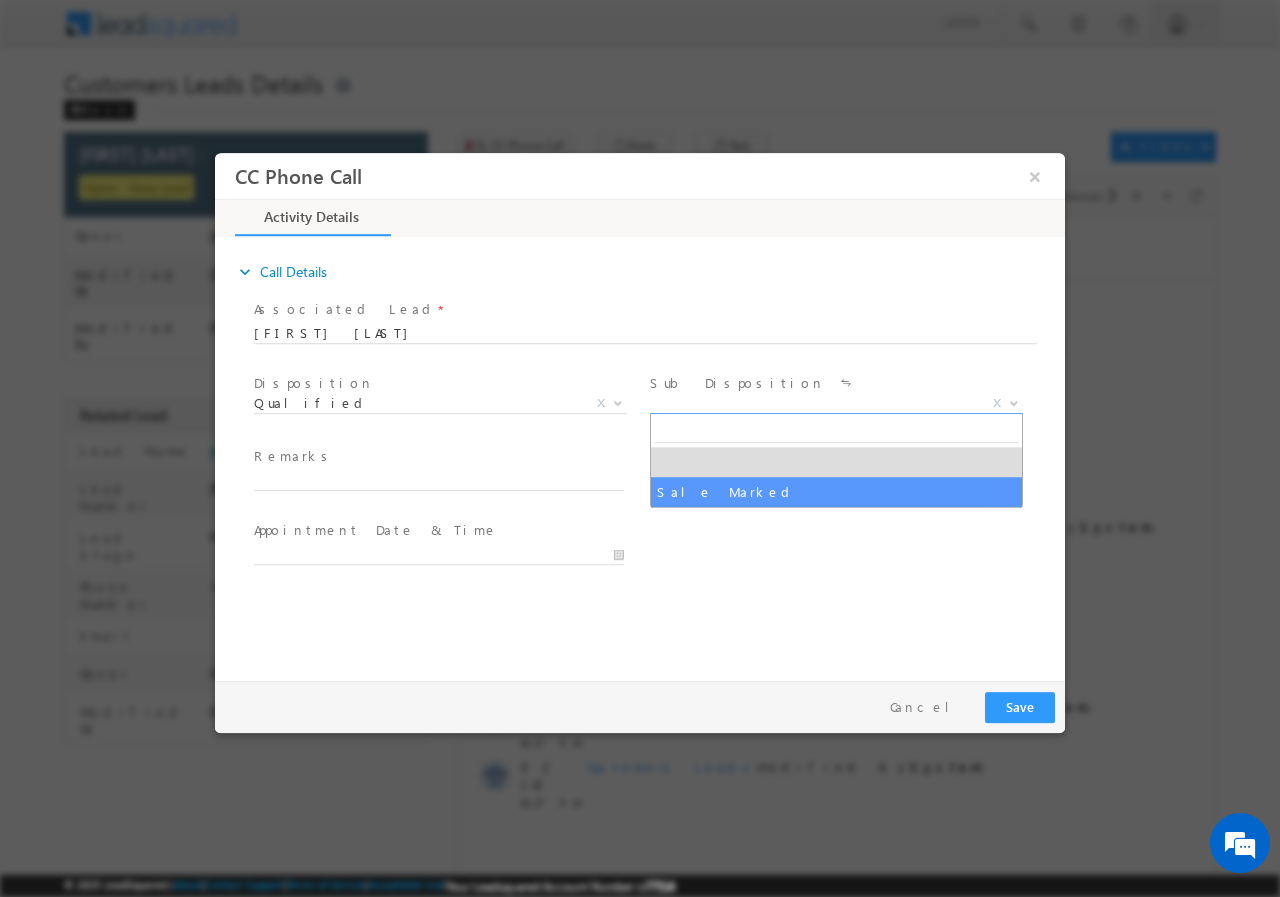 select on "Sale Marked" 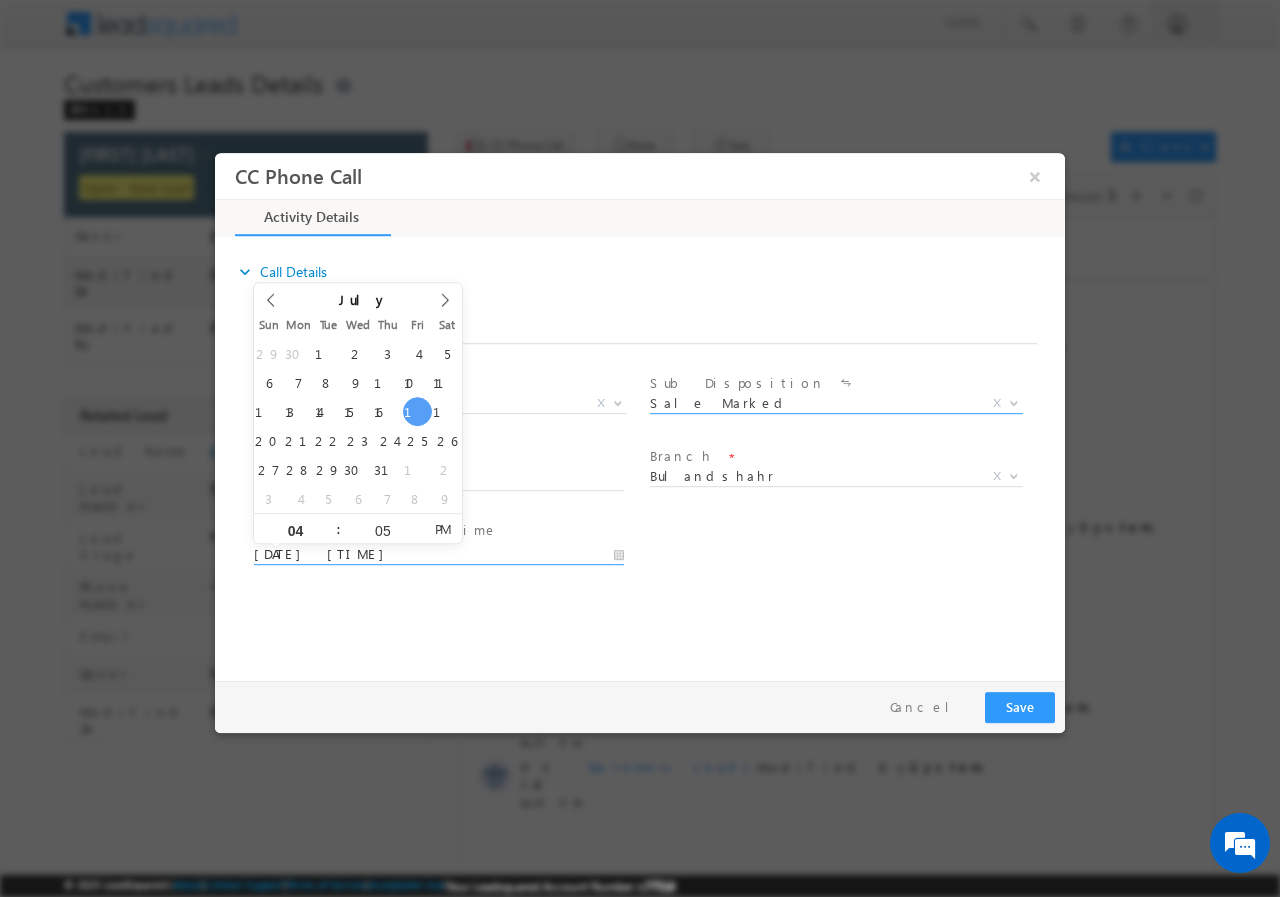 click on "[DATE] [TIME]" at bounding box center [439, 554] 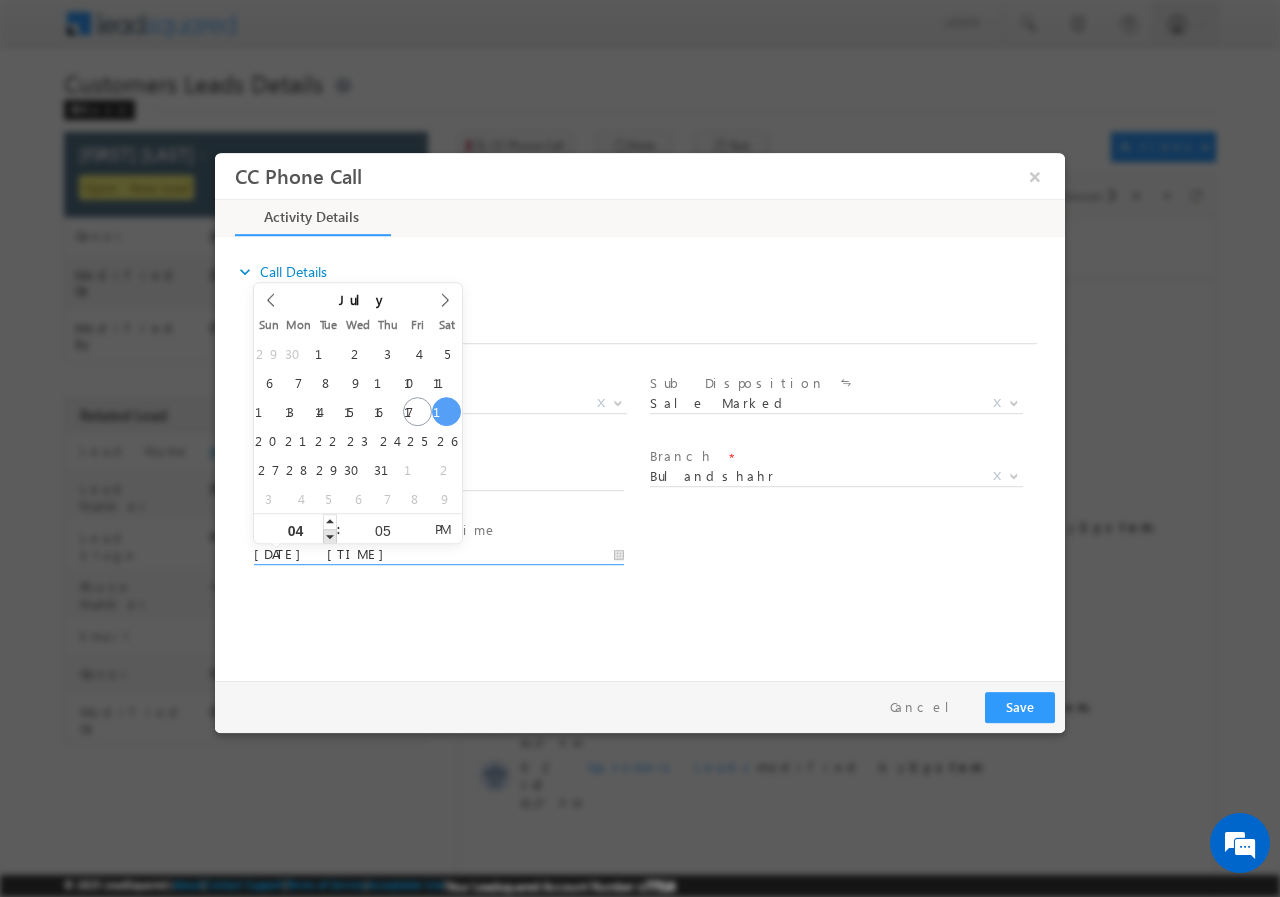 type on "[DATE] [TIME]" 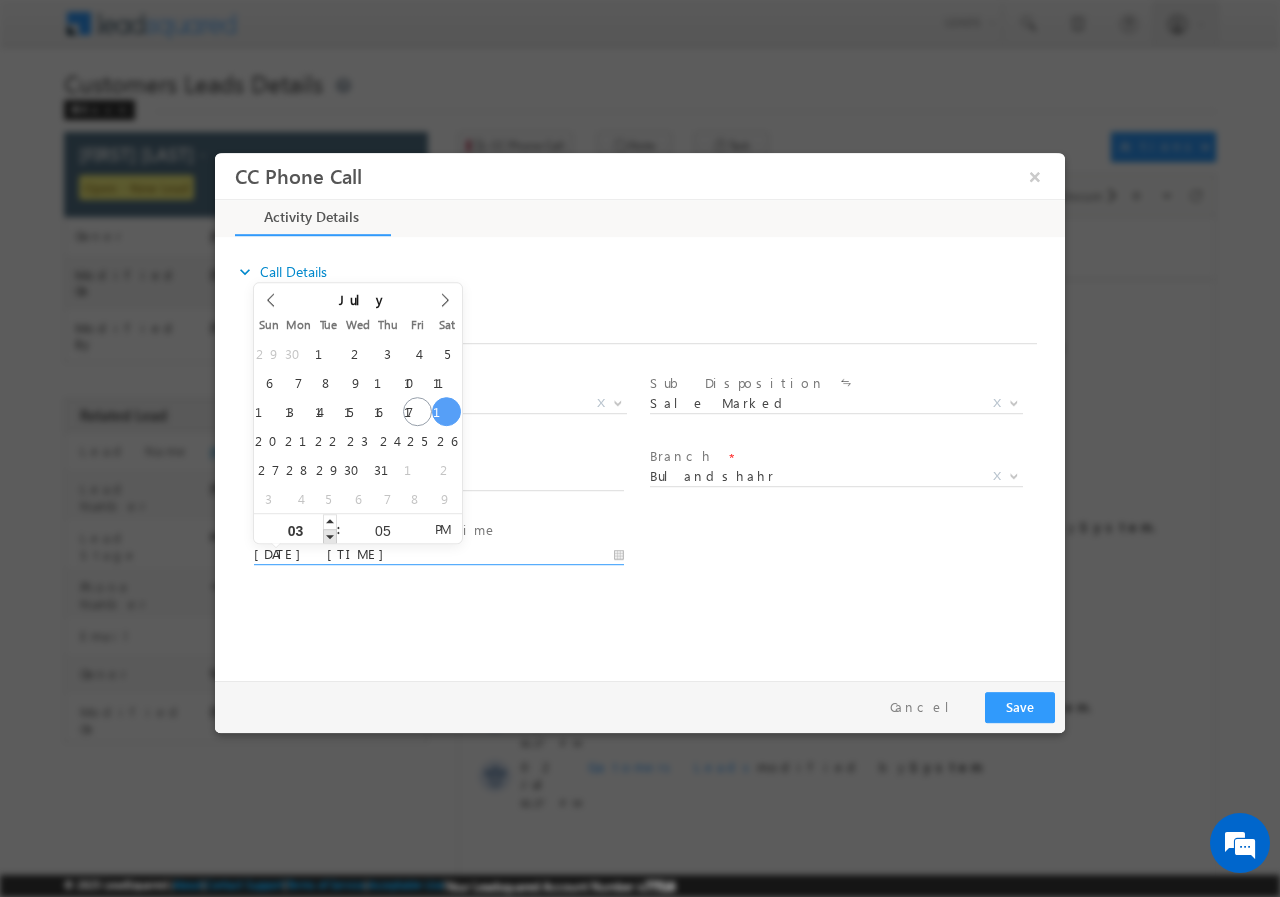 click at bounding box center [330, 535] 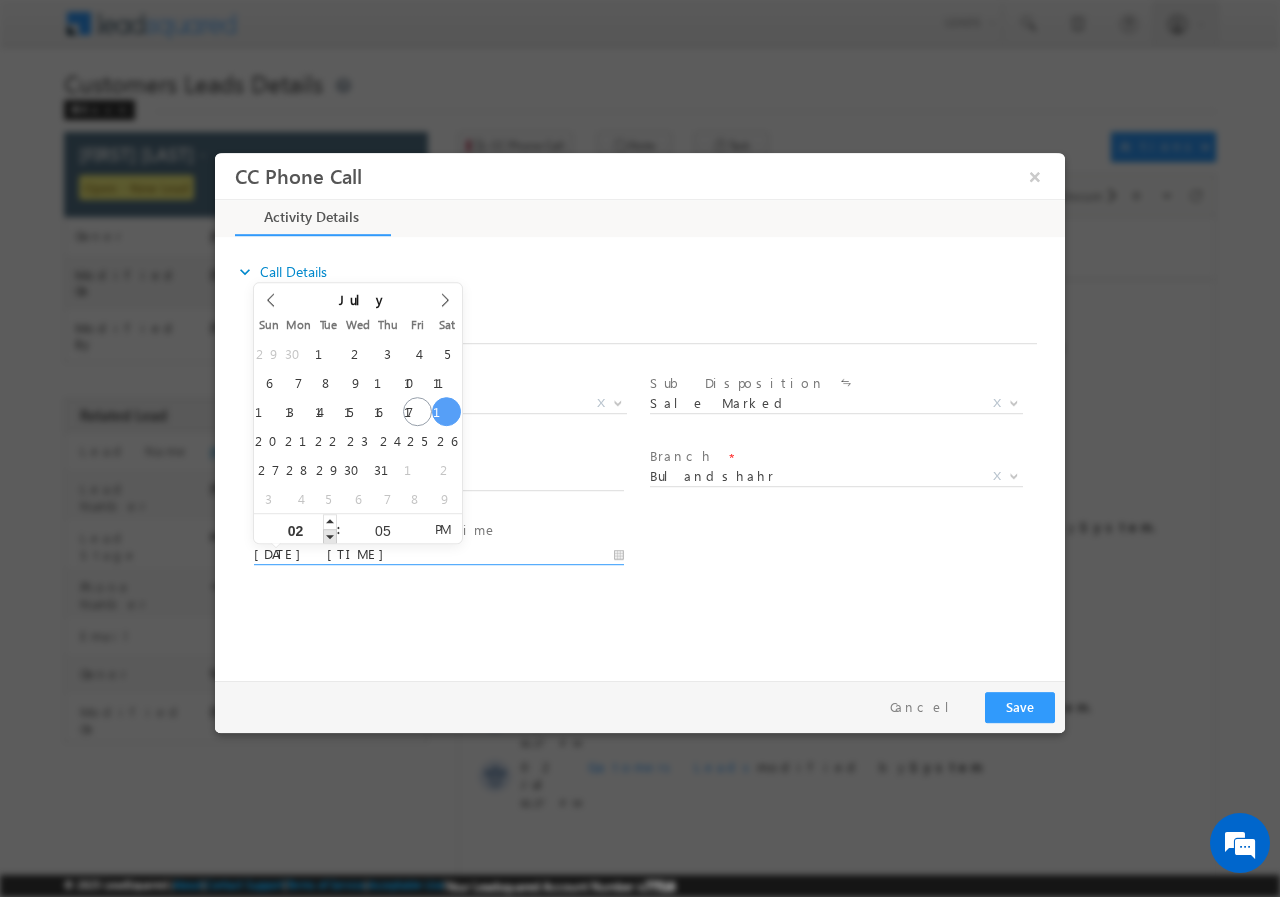 click at bounding box center [330, 535] 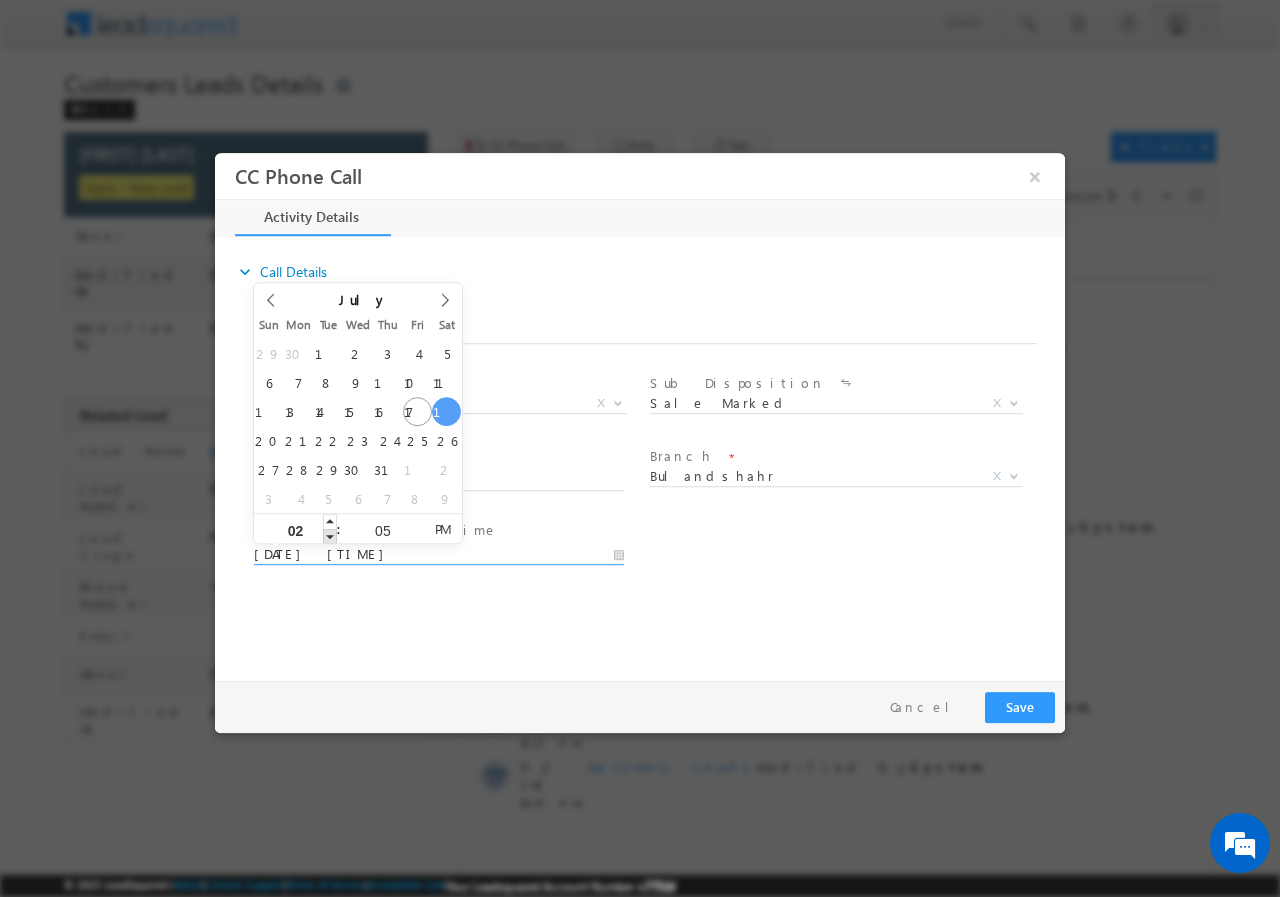 type on "[DATE] [TIME]" 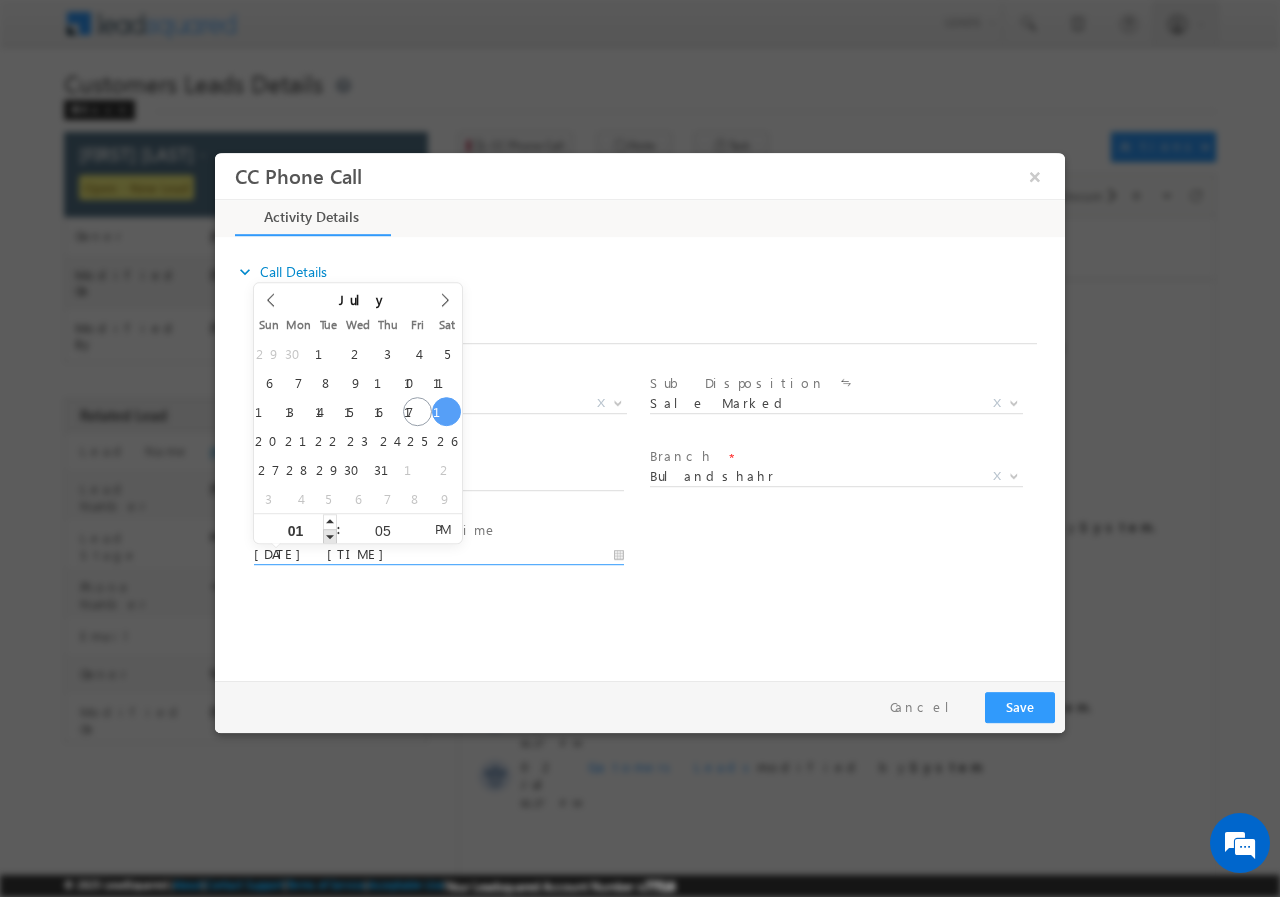 click at bounding box center (330, 535) 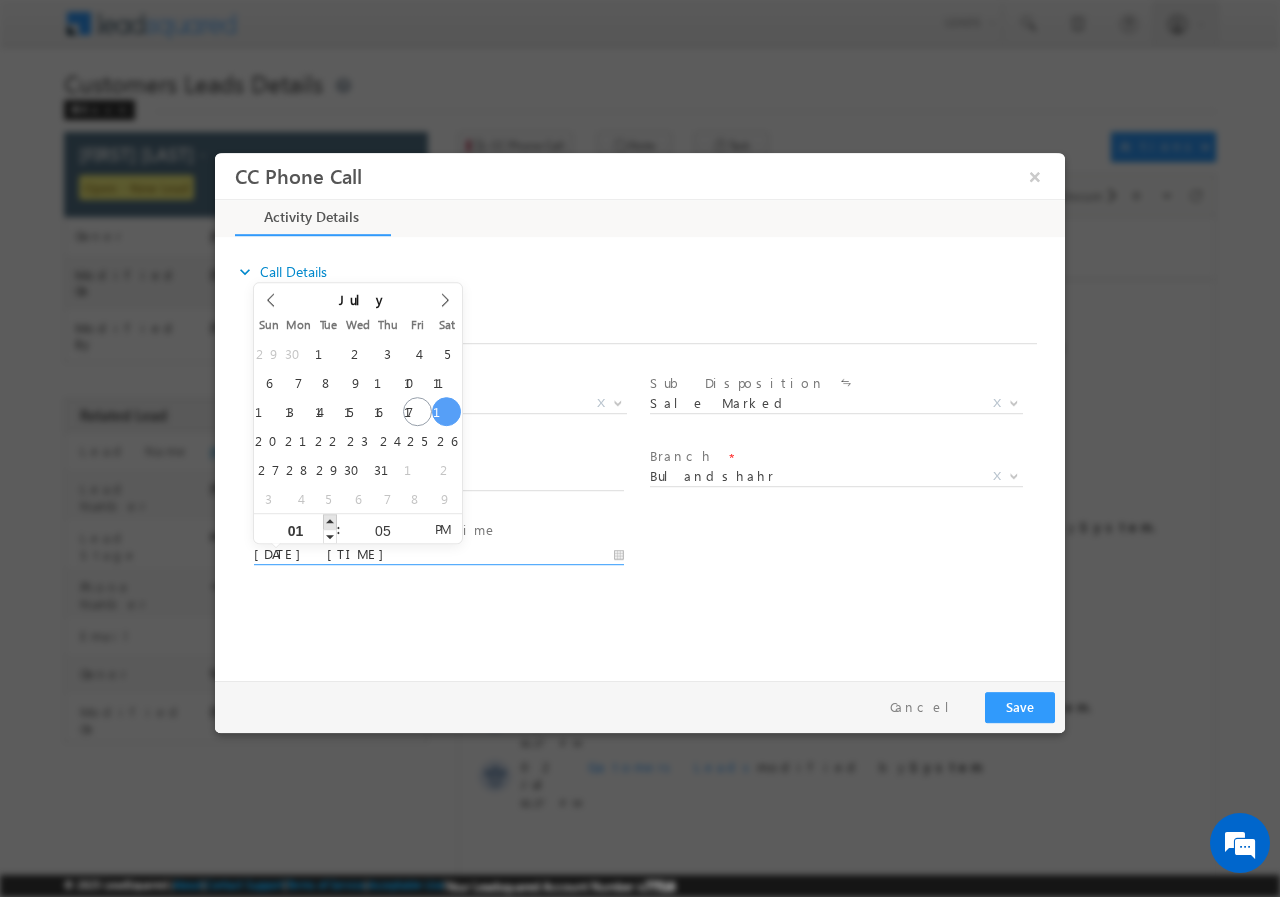 type on "[DATE] [TIME]" 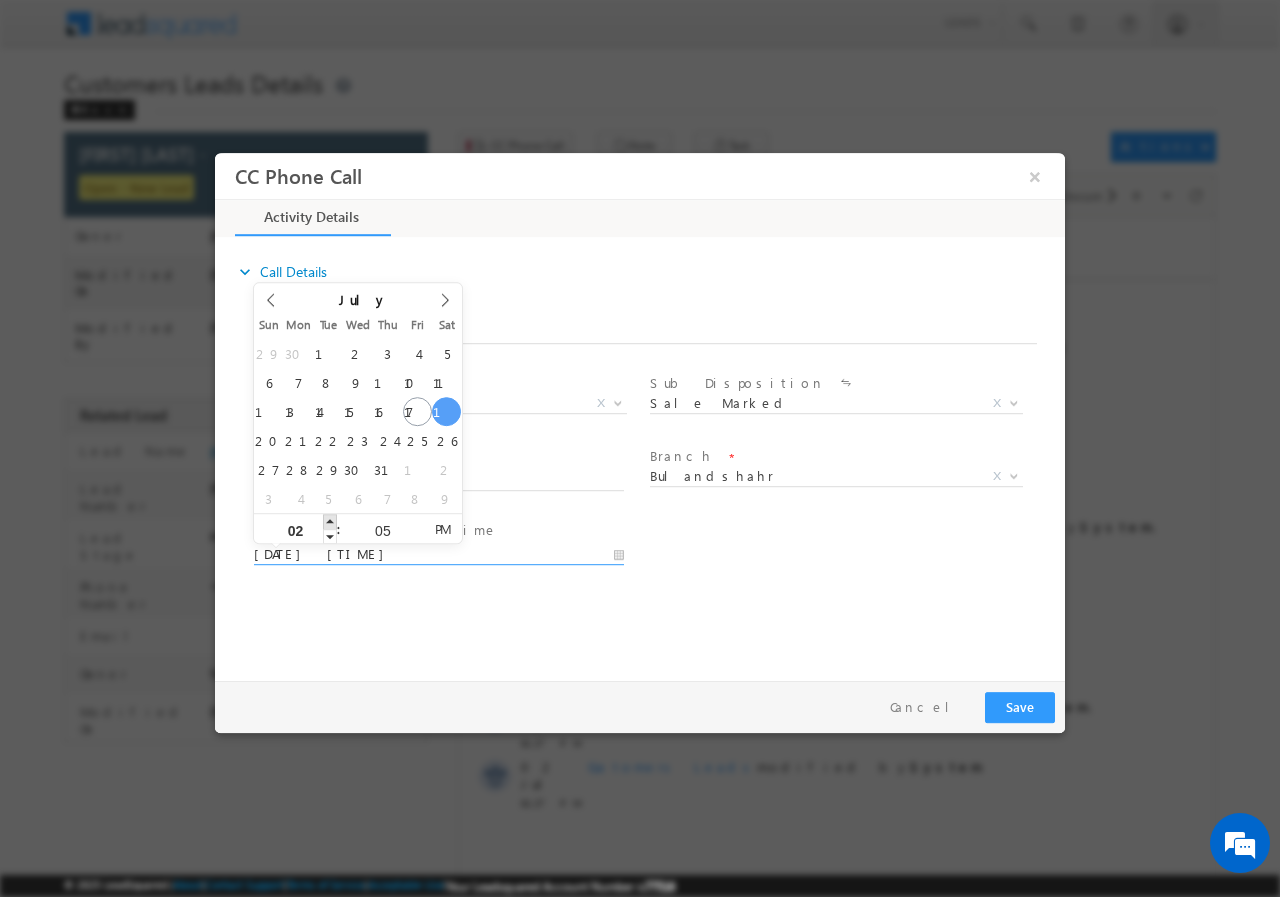 click at bounding box center [330, 520] 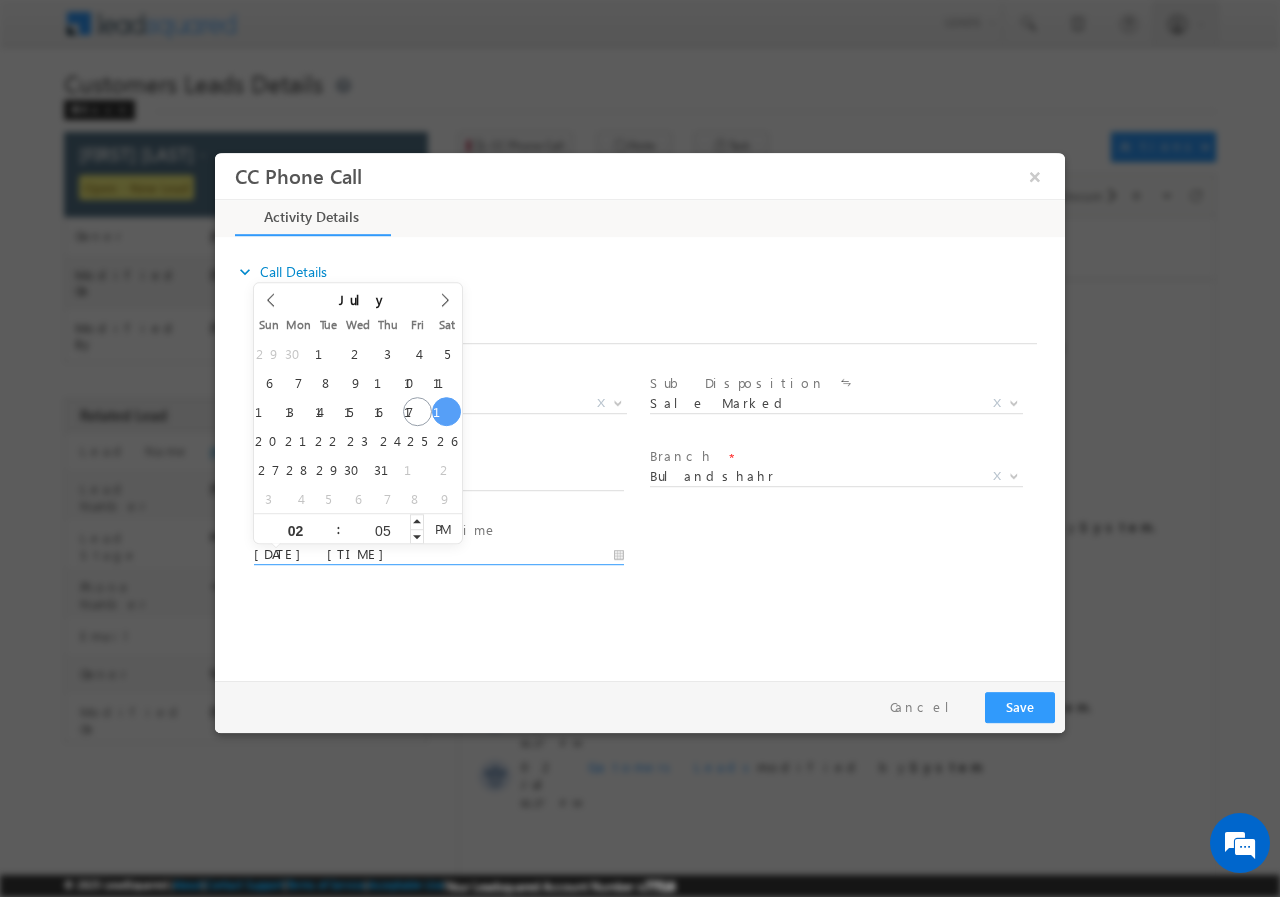 click on "05" at bounding box center (382, 529) 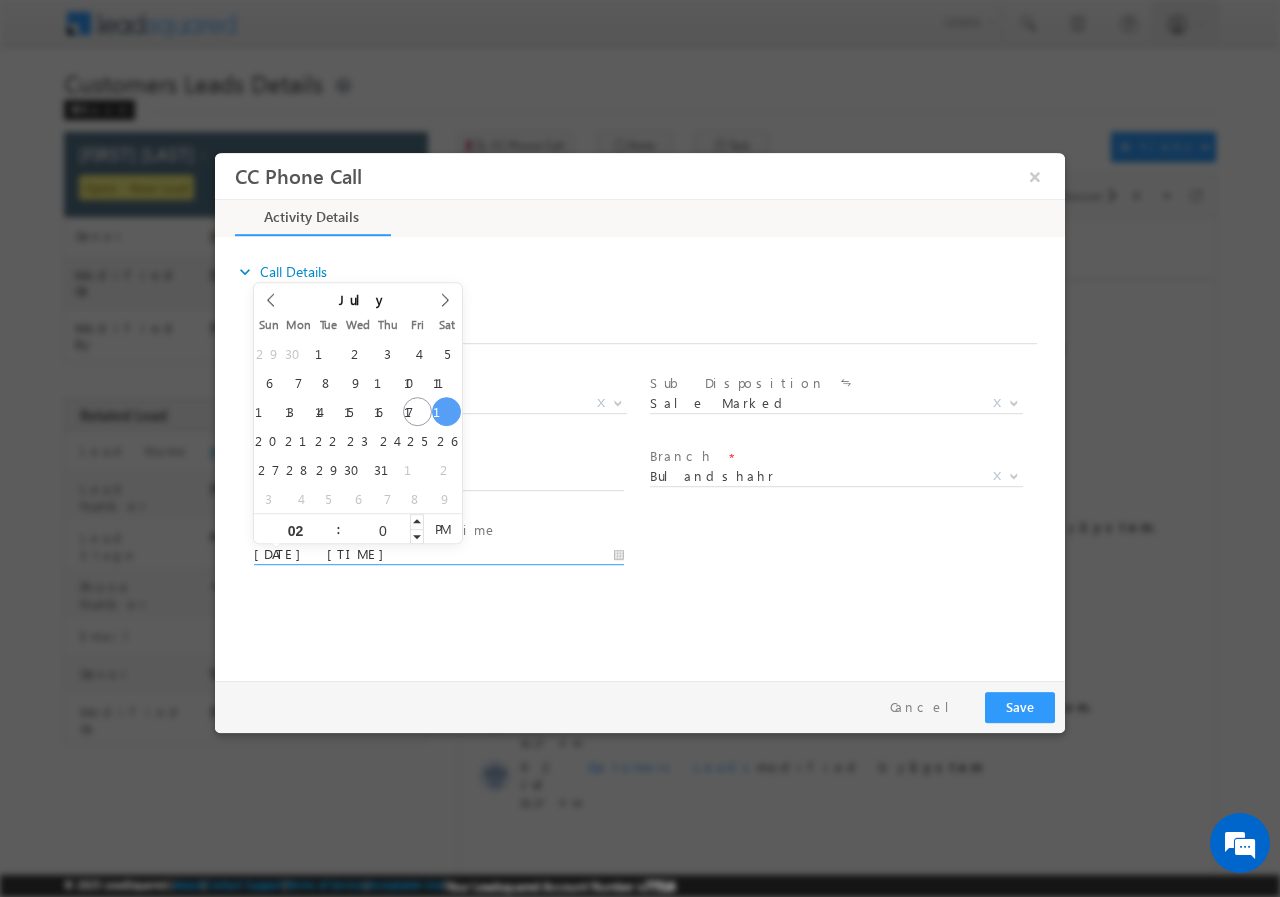 type on "00" 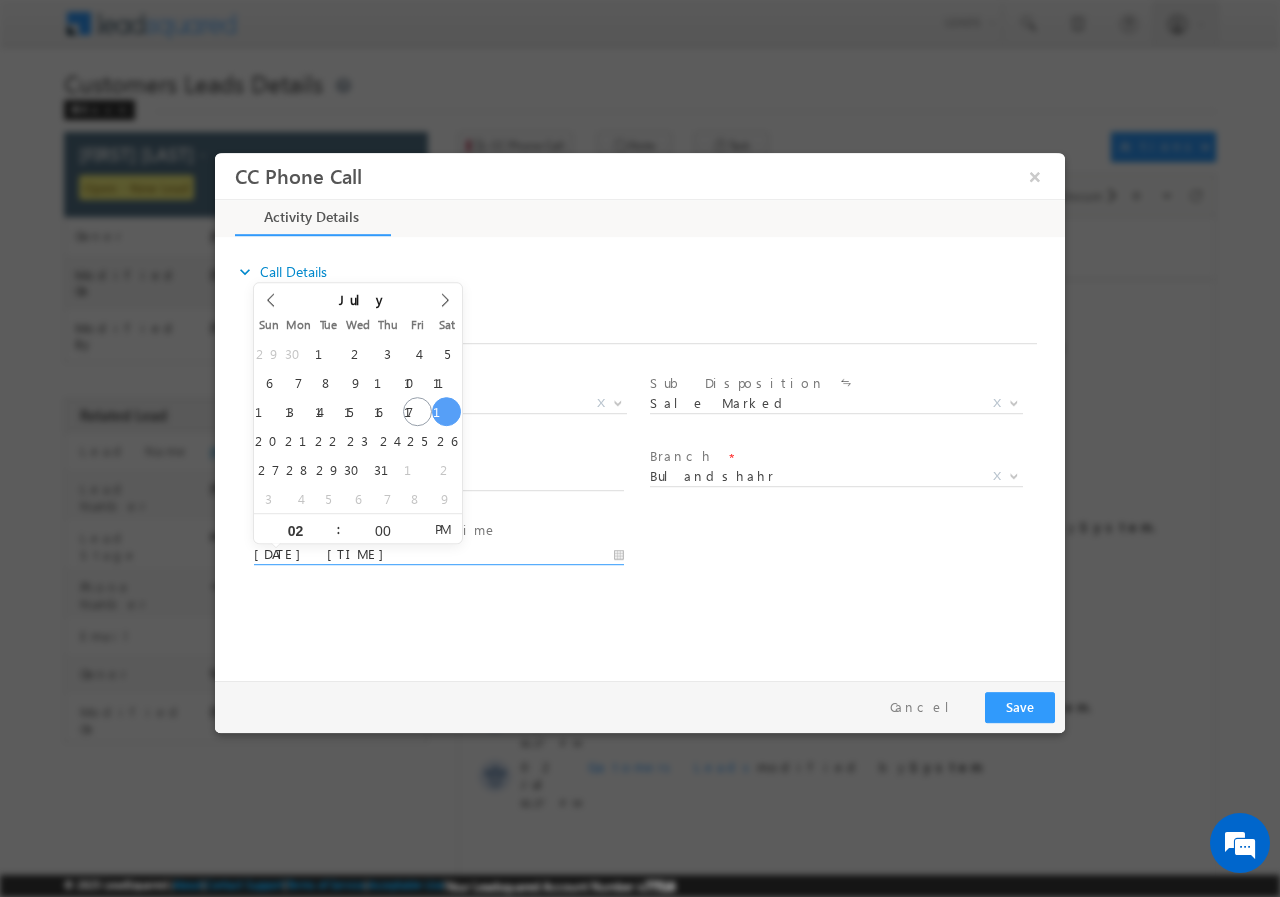 type on "[DATE] [TIME]" 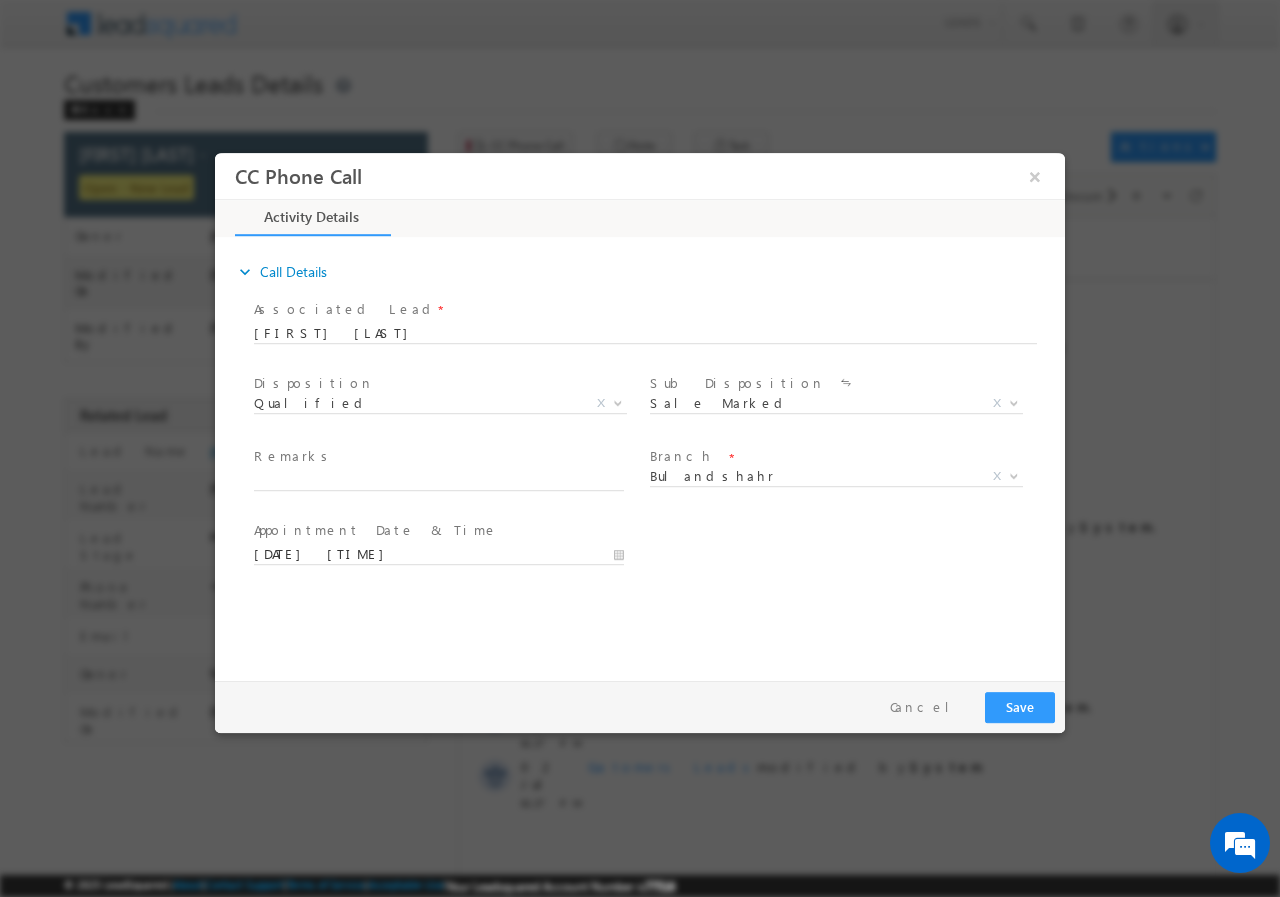 click on "User Branch
*
Appointment Date & Time
*
[DATE] [TIME]" at bounding box center (657, 552) 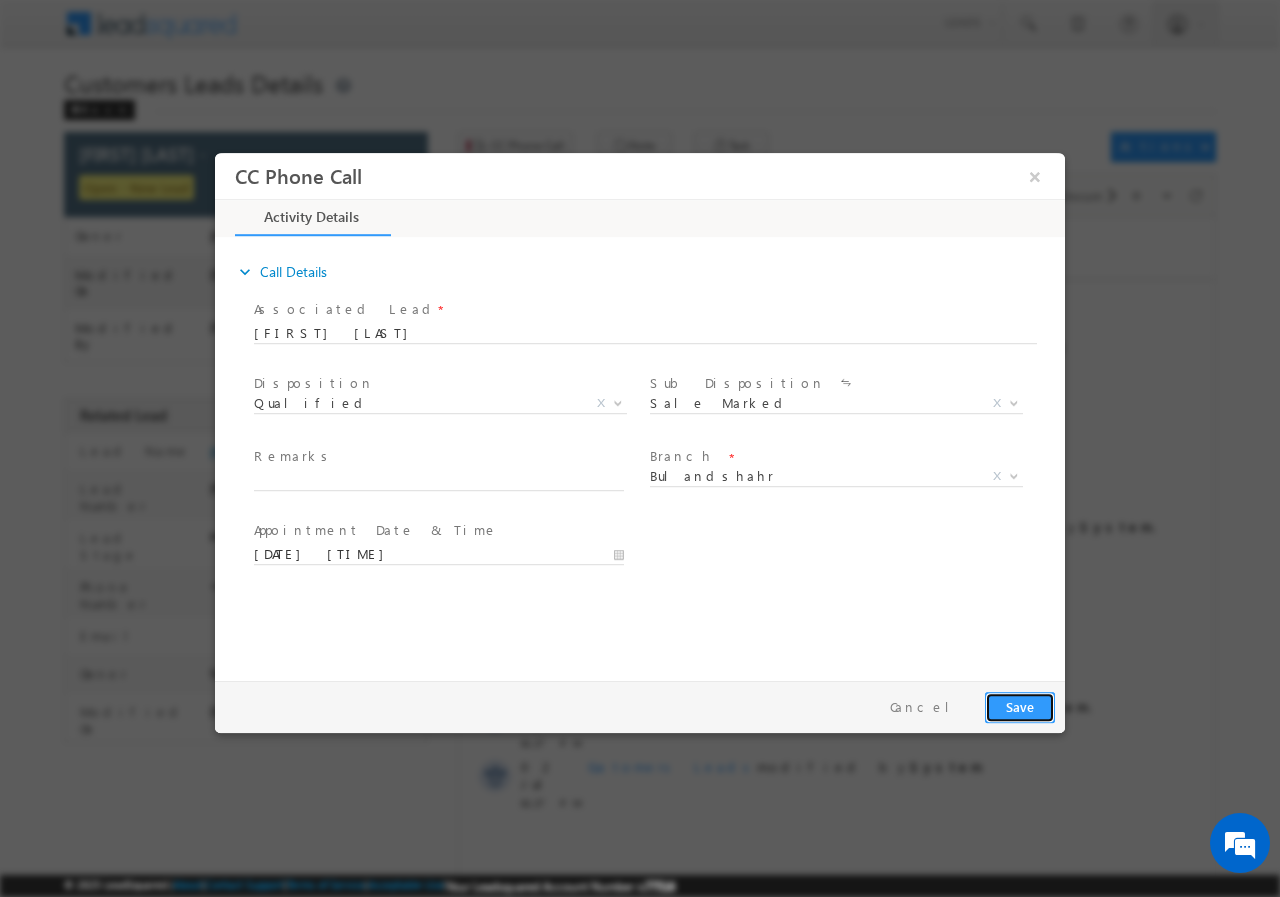 click on "Save" at bounding box center (1020, 706) 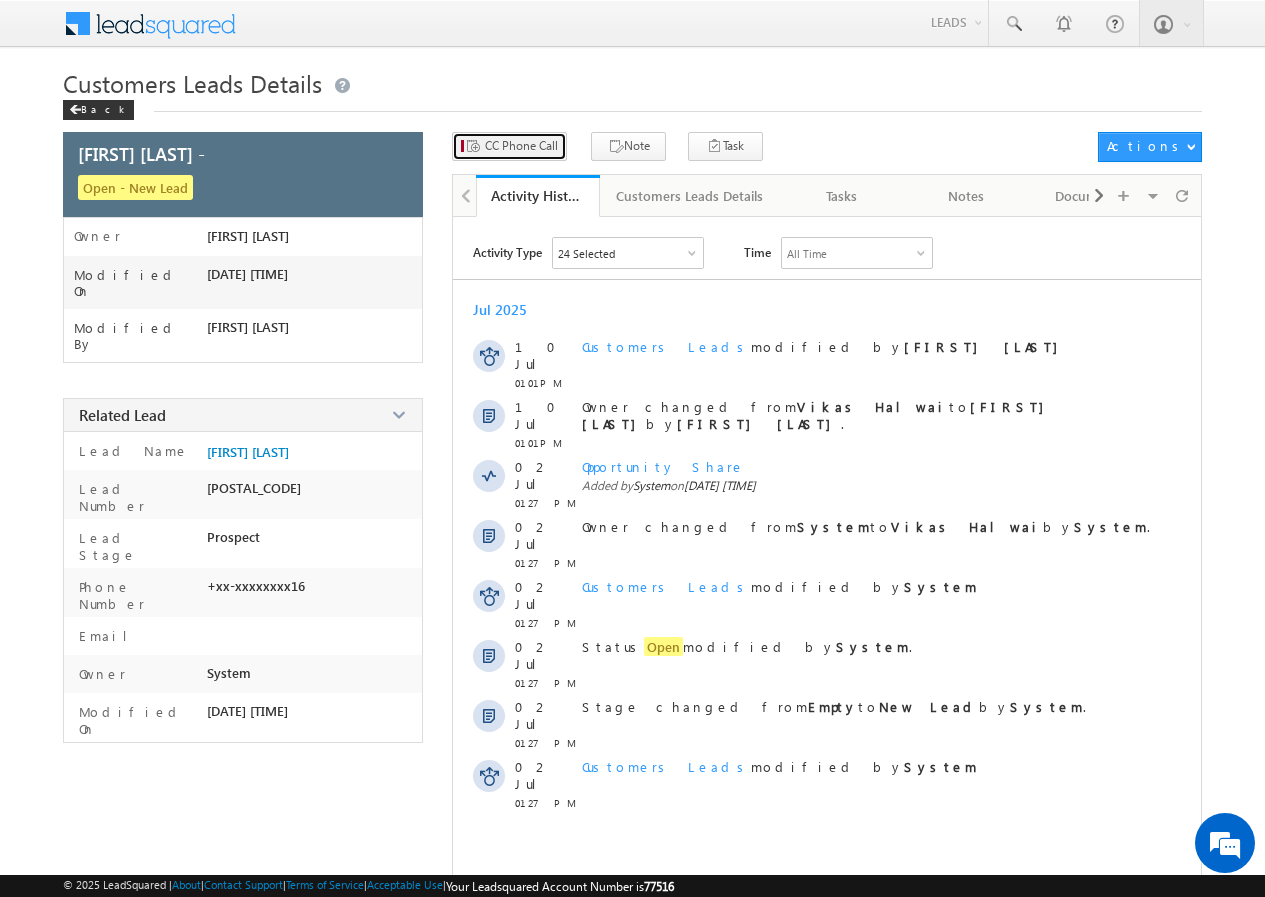 click on "CC Phone Call" at bounding box center (521, 146) 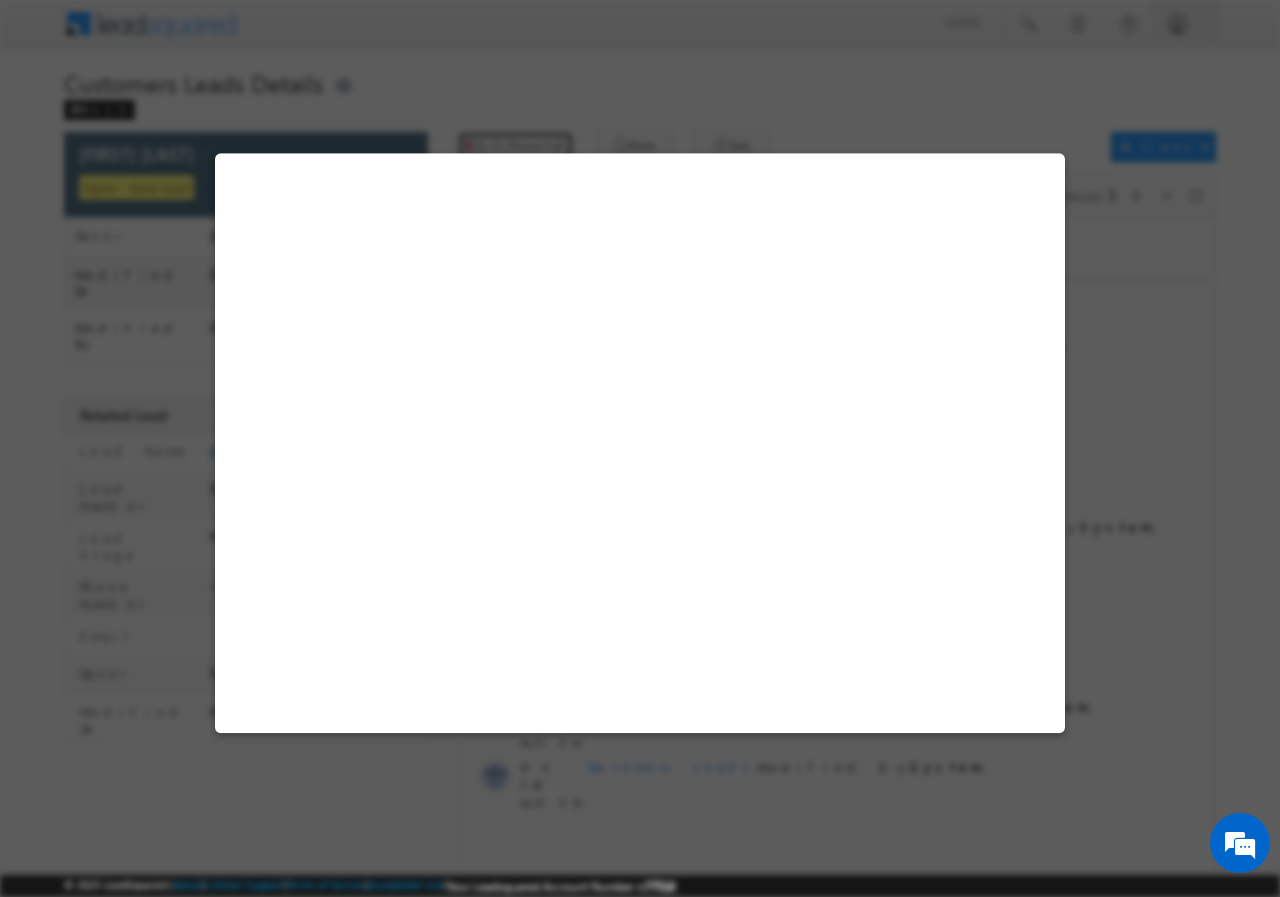 select on "Bulandshahr" 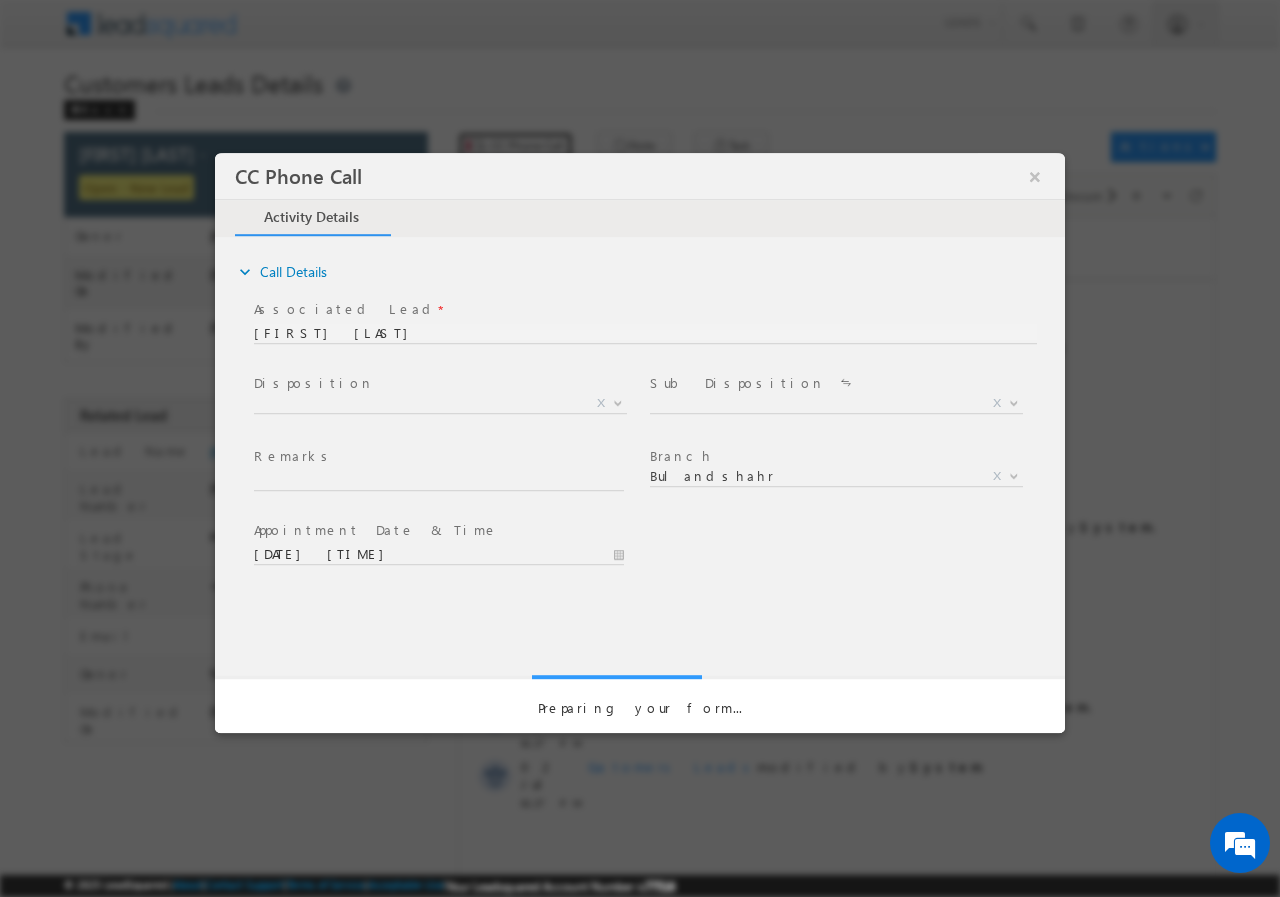 scroll, scrollTop: 0, scrollLeft: 0, axis: both 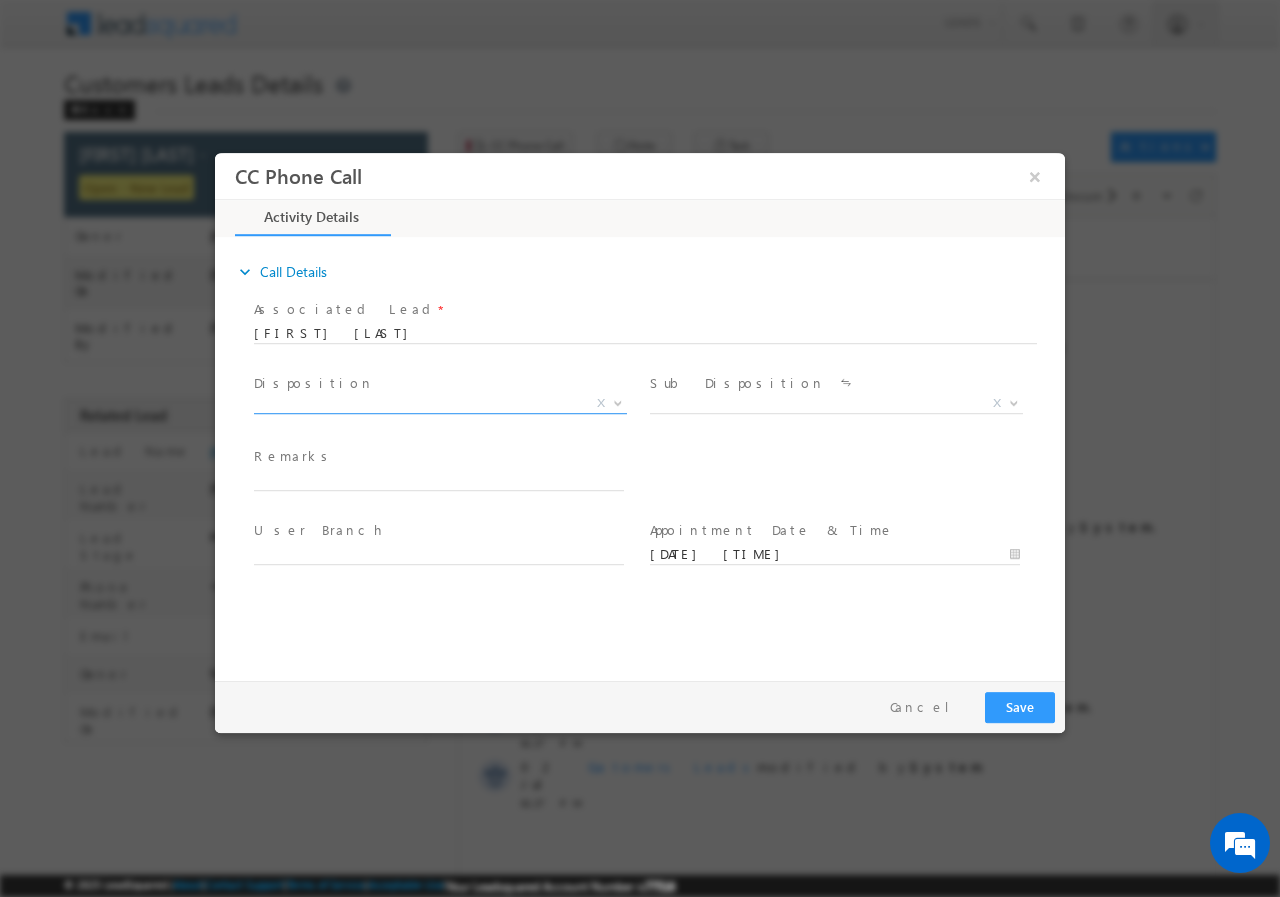 click on "Disposition
*" at bounding box center [438, 383] 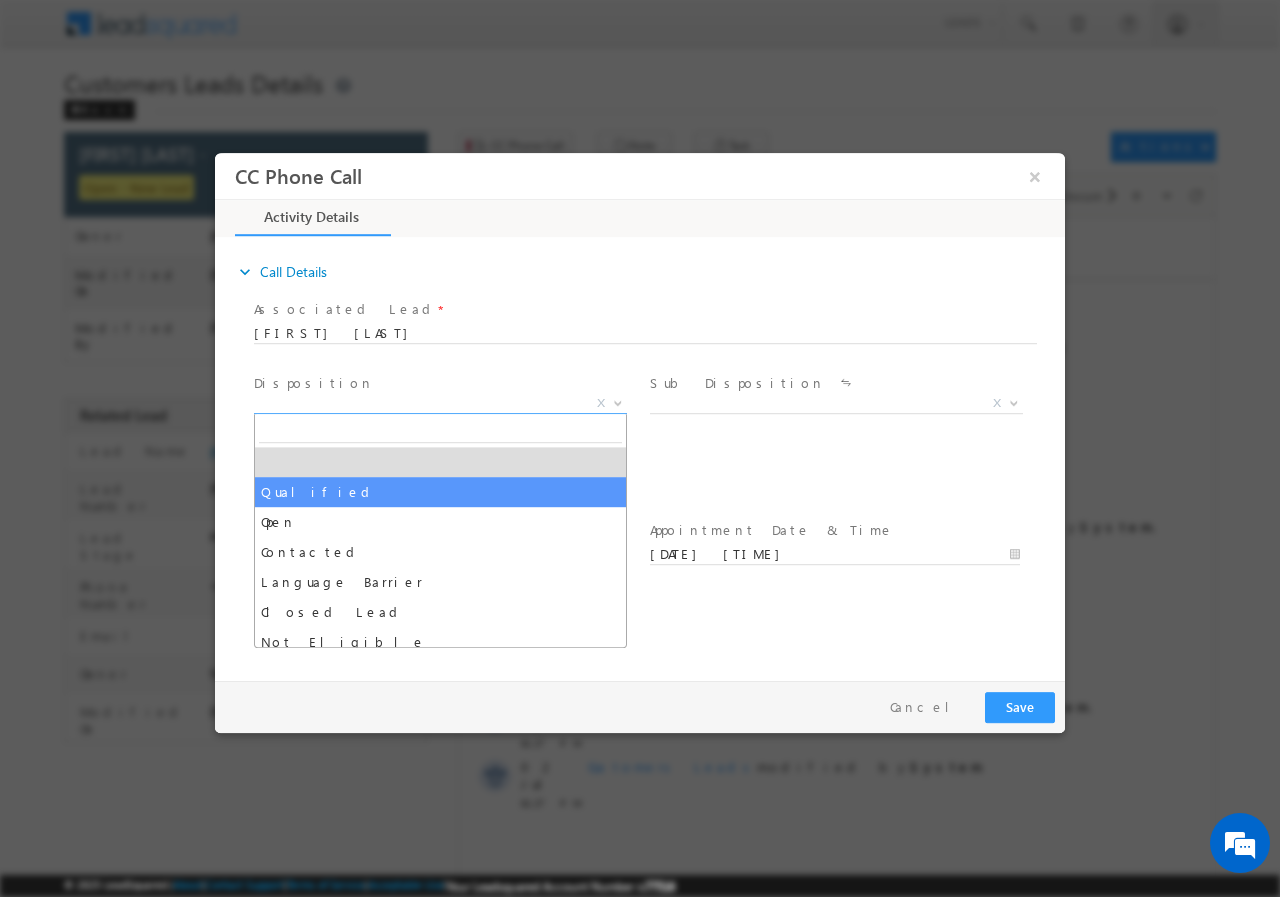 select on "Qualified" 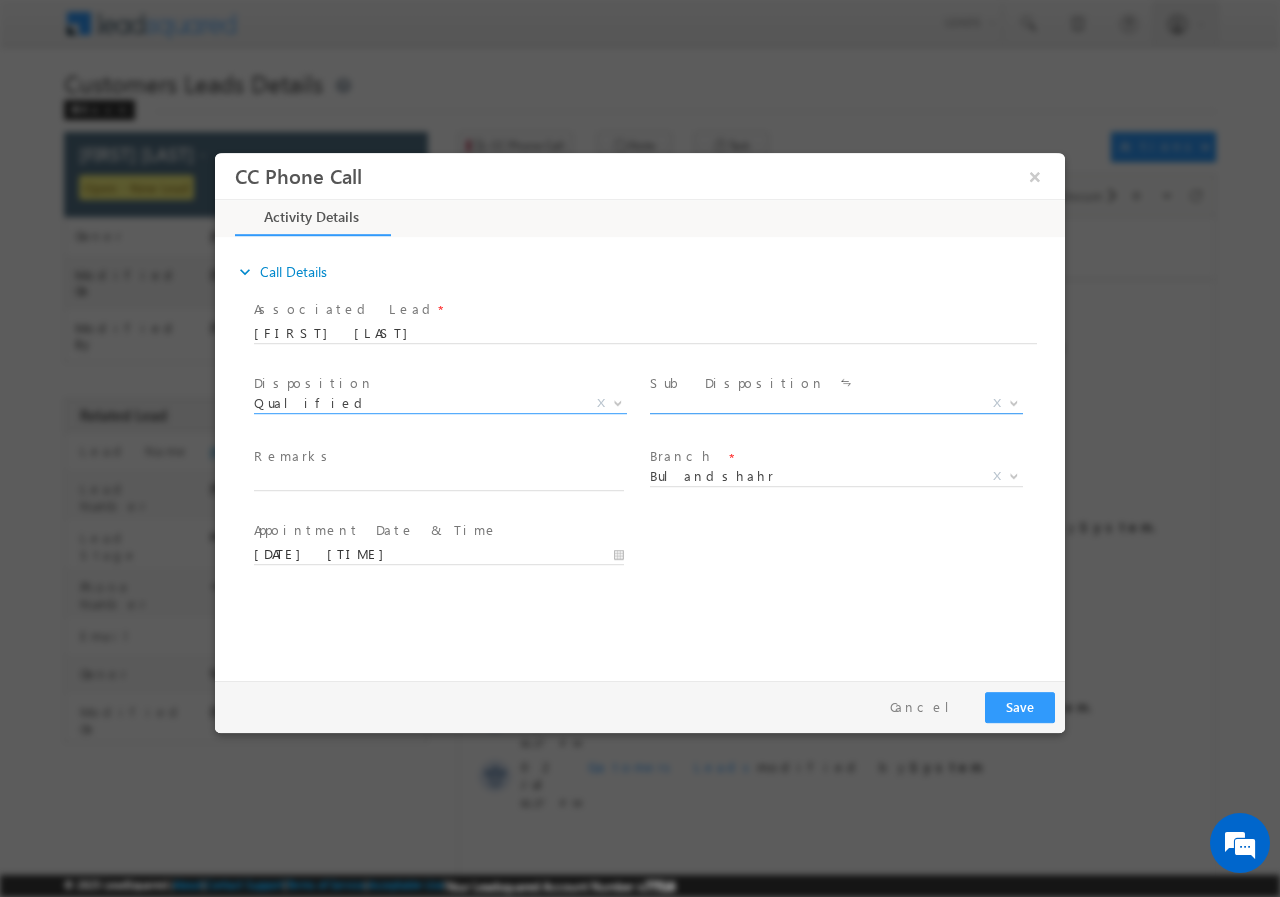 click on "X" at bounding box center (836, 403) 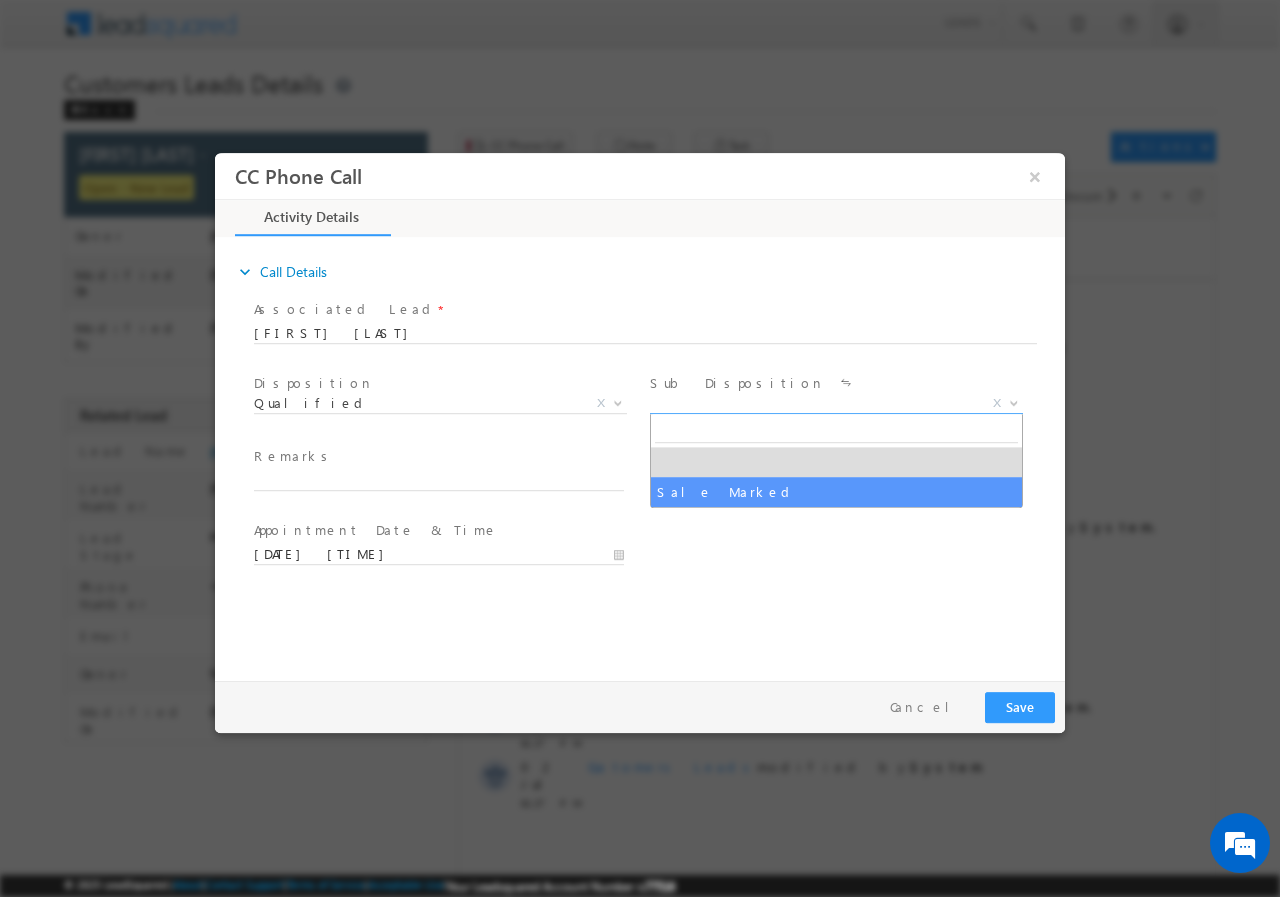 select on "Sale Marked" 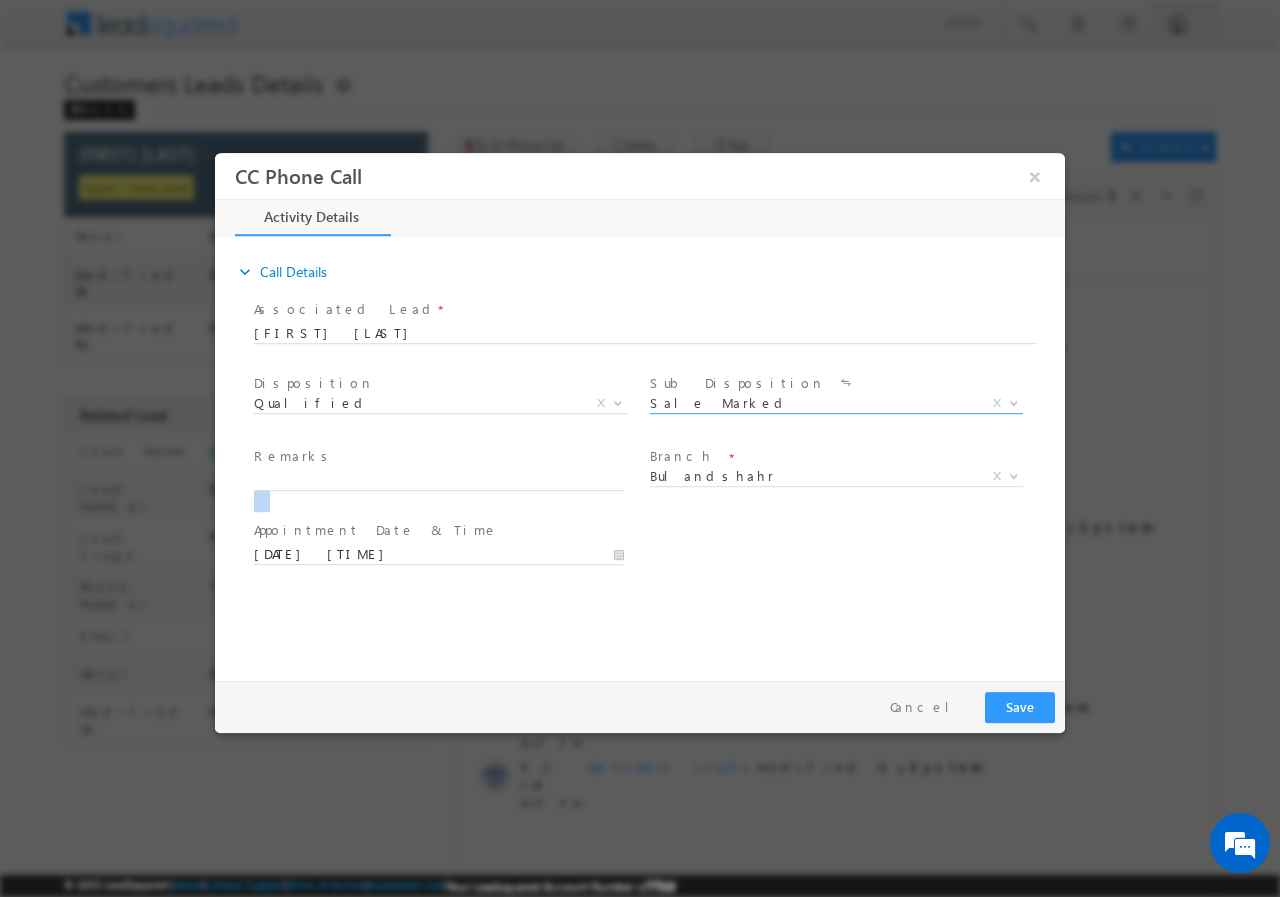 click at bounding box center (448, 481) 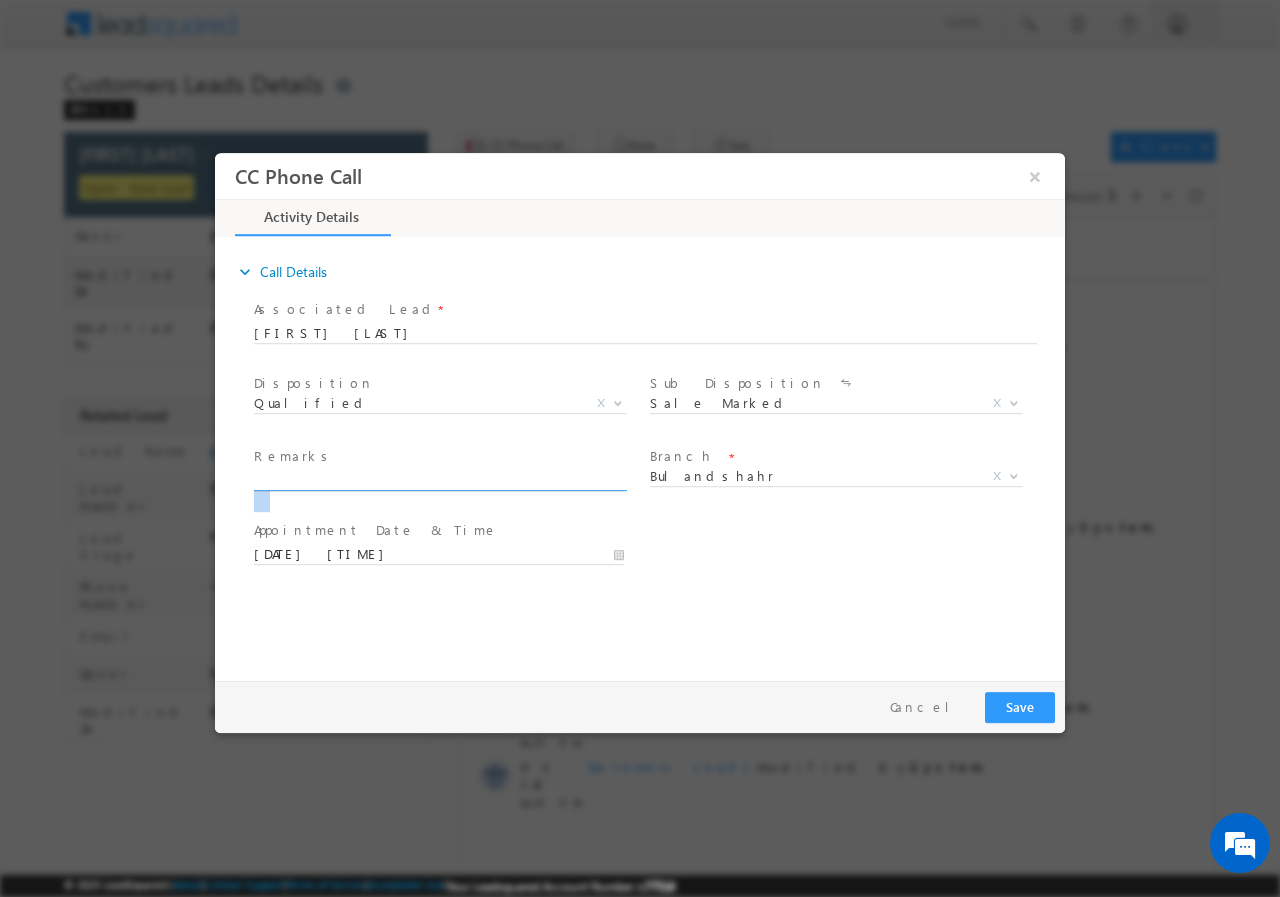 click at bounding box center [439, 480] 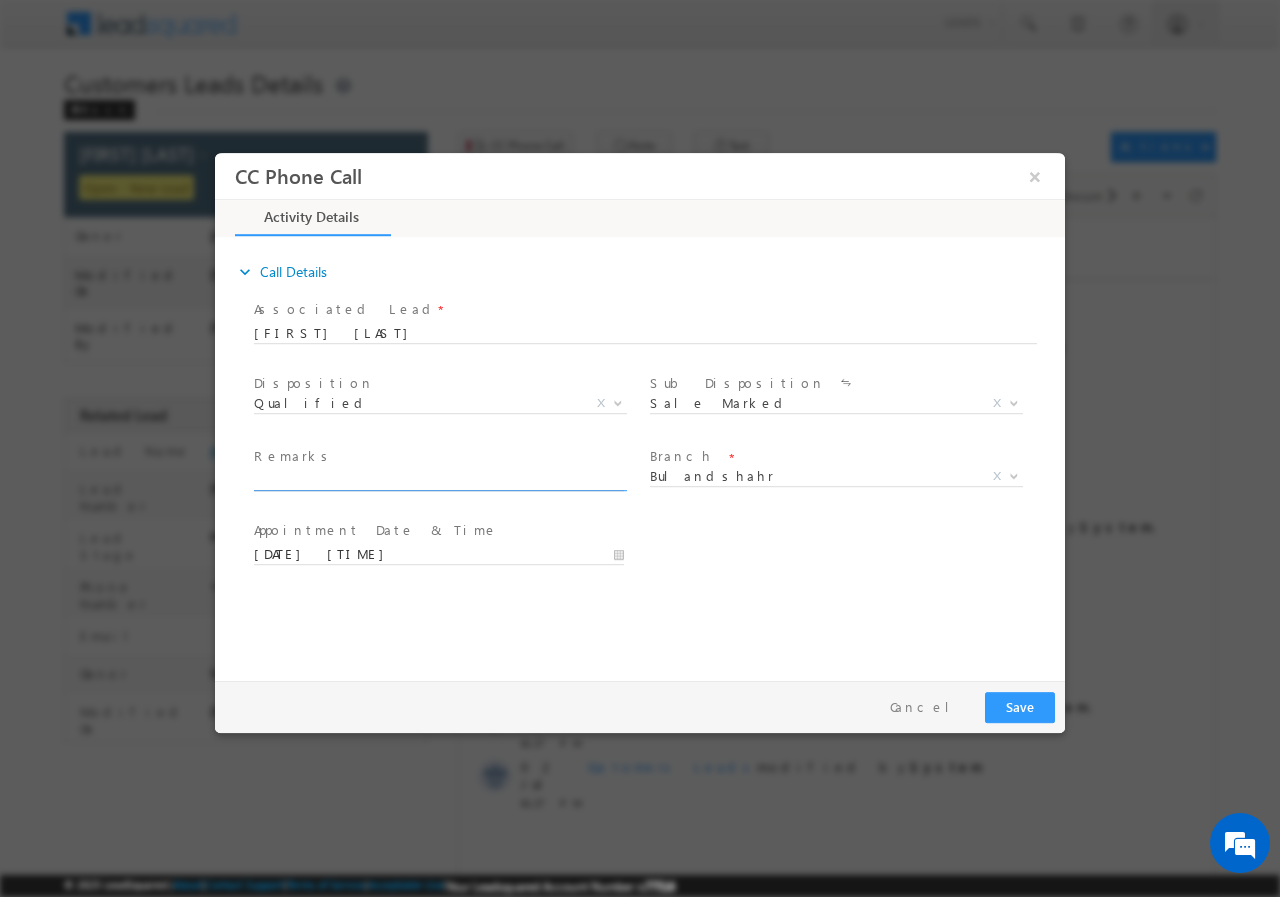 paste on "[NUMBER]// [FIRST] [LAST]//[PHONE]// CONSTRUCTION// LOAN REQ- 5L// SELF EMP- 20K(DAIRY) AGE-[AGE]// CO-APP-SONU(SON)- 58K SALARY// AGE [AGE]// [POSTAL_CODE]- [CITY]// Cx IS READY TO MEET RM TOMORROW 2 PM" 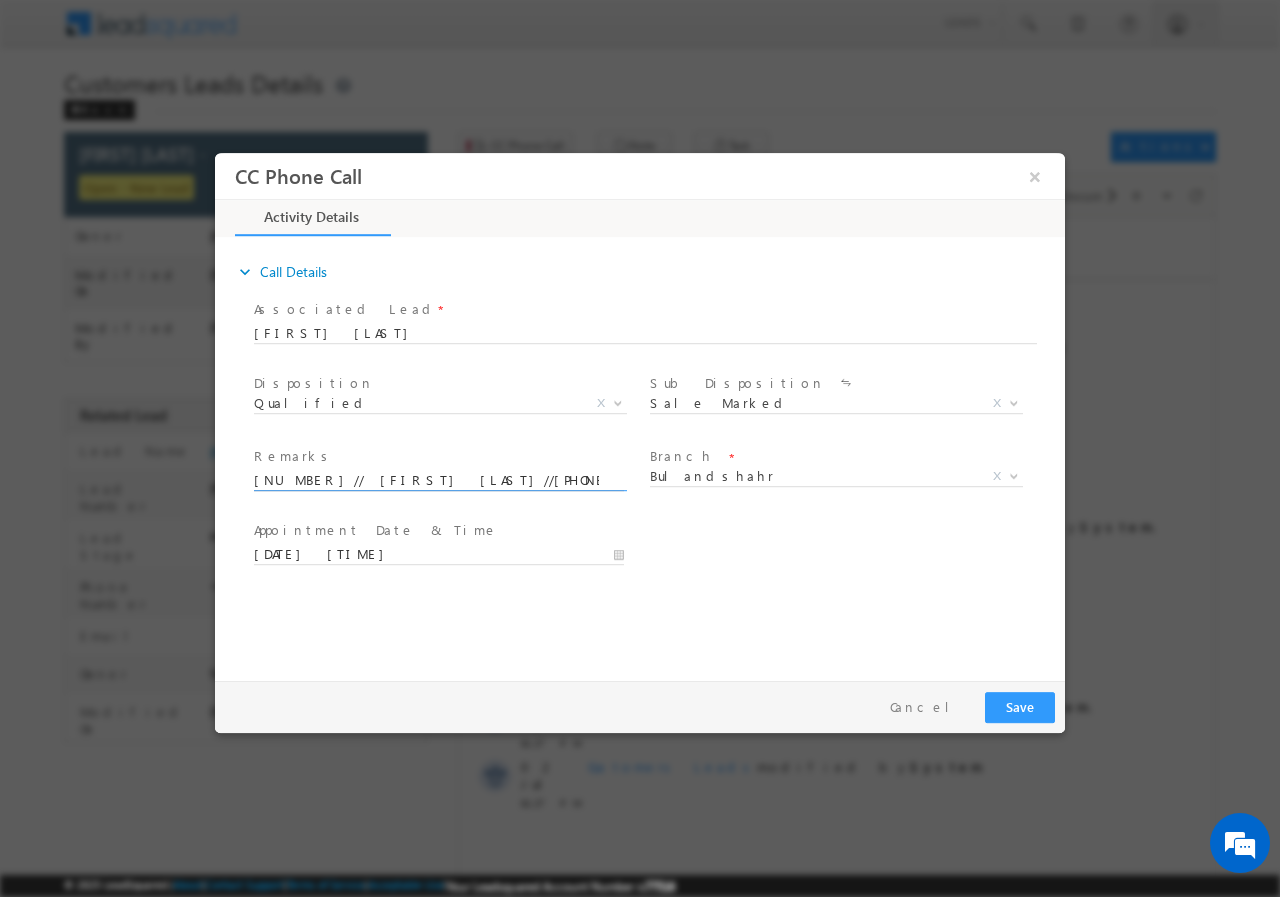 scroll, scrollTop: 0, scrollLeft: 928, axis: horizontal 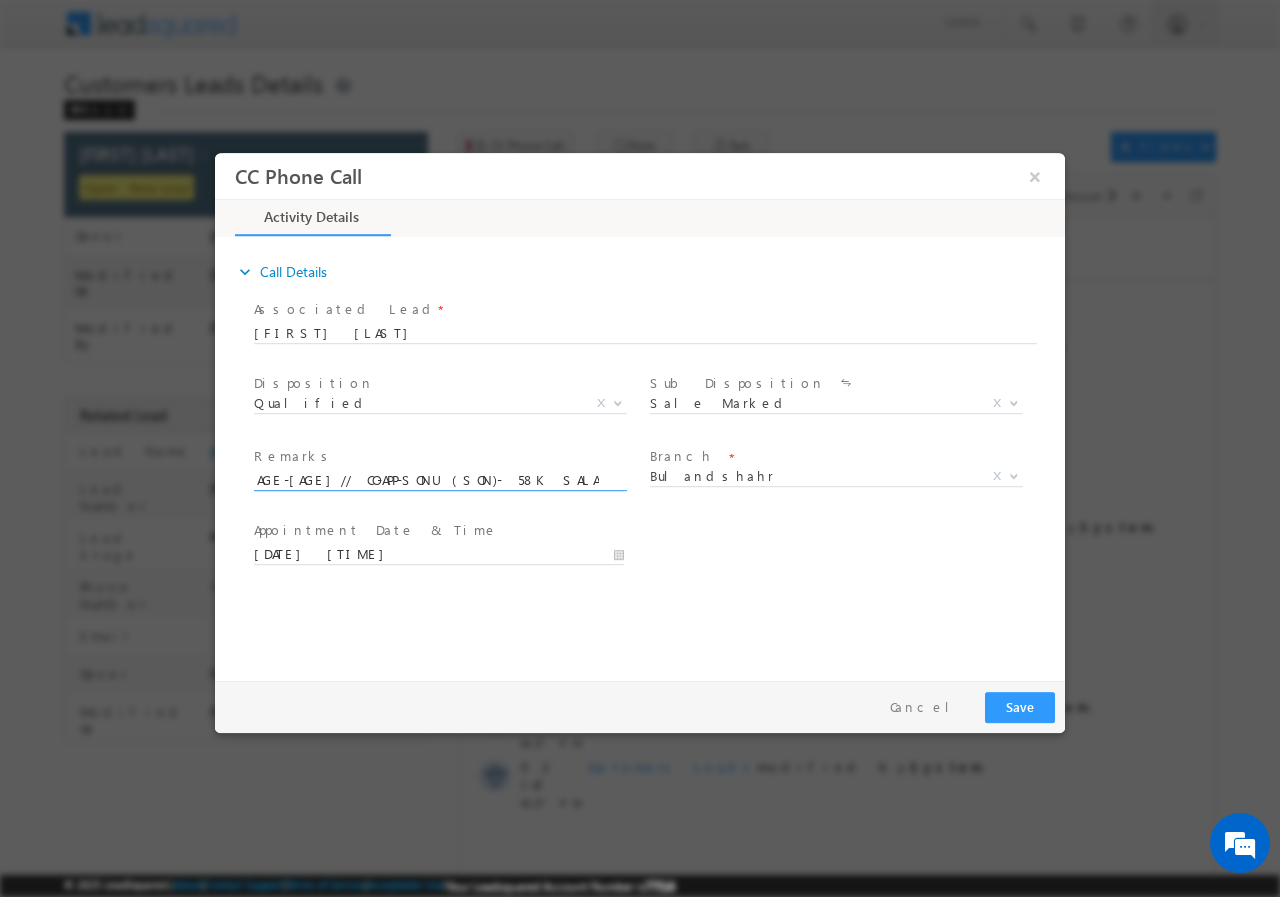 type on "[NUMBER]// [FIRST] [LAST]//[PHONE]// CONSTRUCTION// LOAN REQ- 5L// SELF EMP- 20K(DAIRY) AGE-[AGE]// CO-APP-SONU(SON)- 58K SALARY// AGE [AGE]// [POSTAL_CODE]- [CITY]// Cx IS READY TO MEET RM TOMORROW 2 PM" 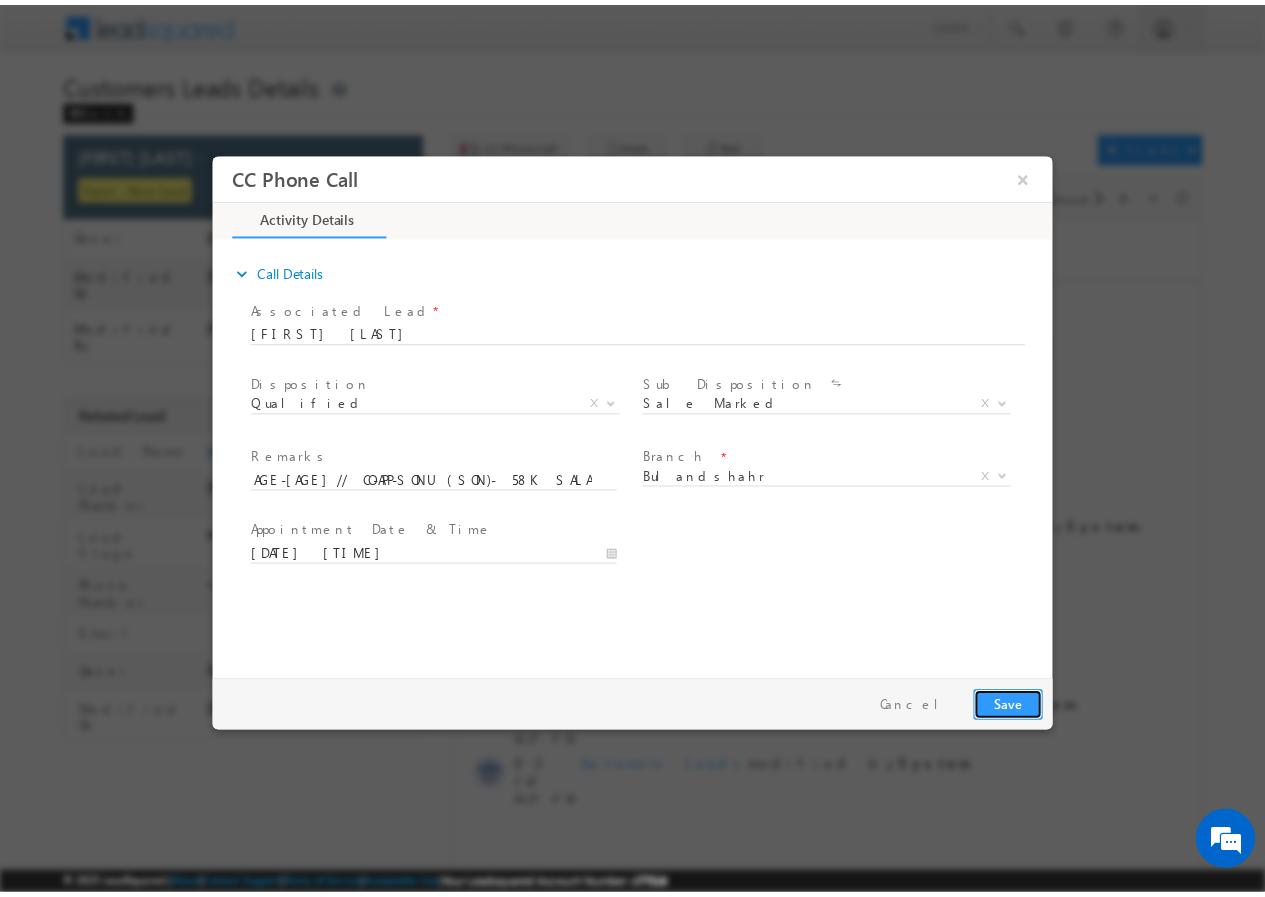 scroll, scrollTop: 0, scrollLeft: 0, axis: both 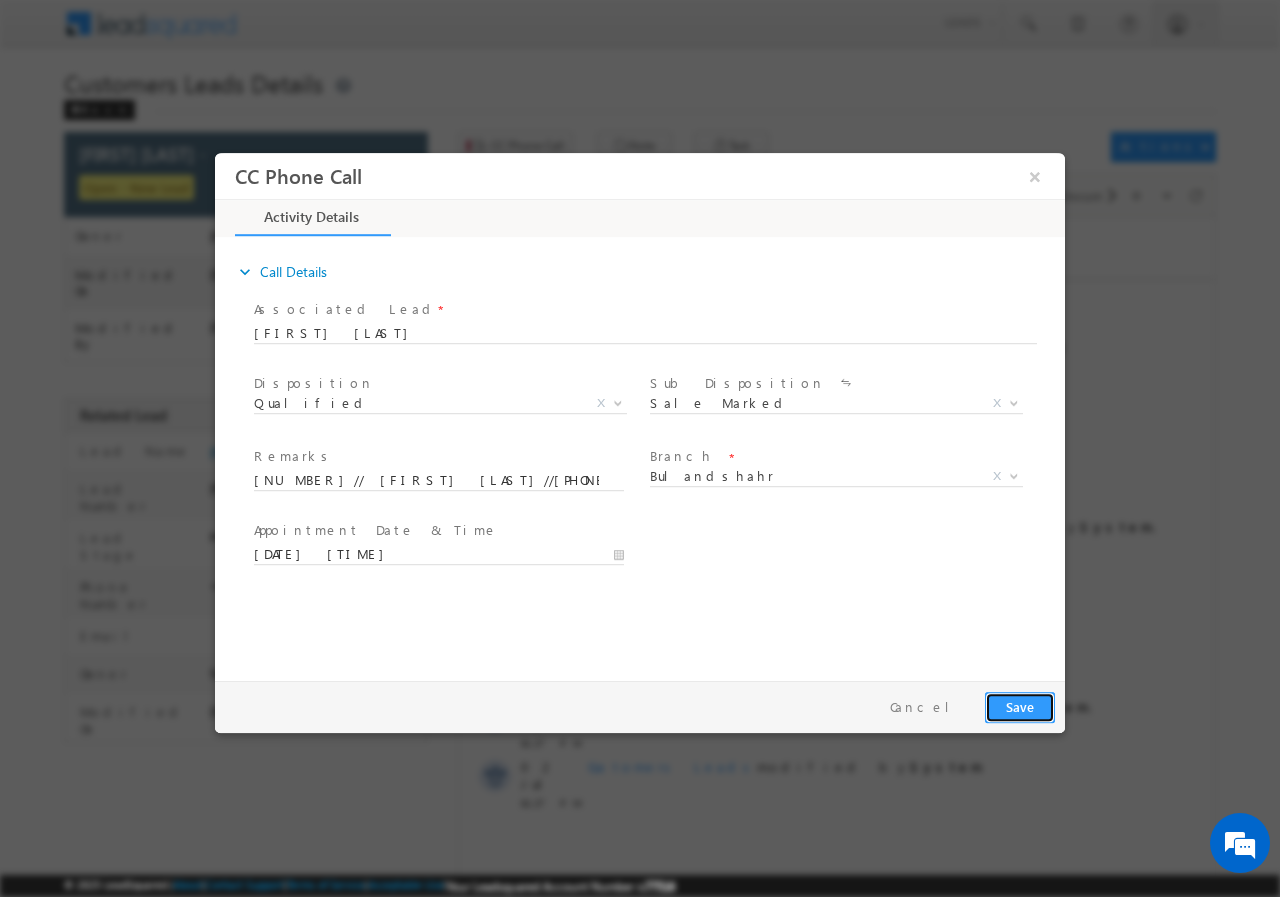 click on "Save" at bounding box center (1020, 706) 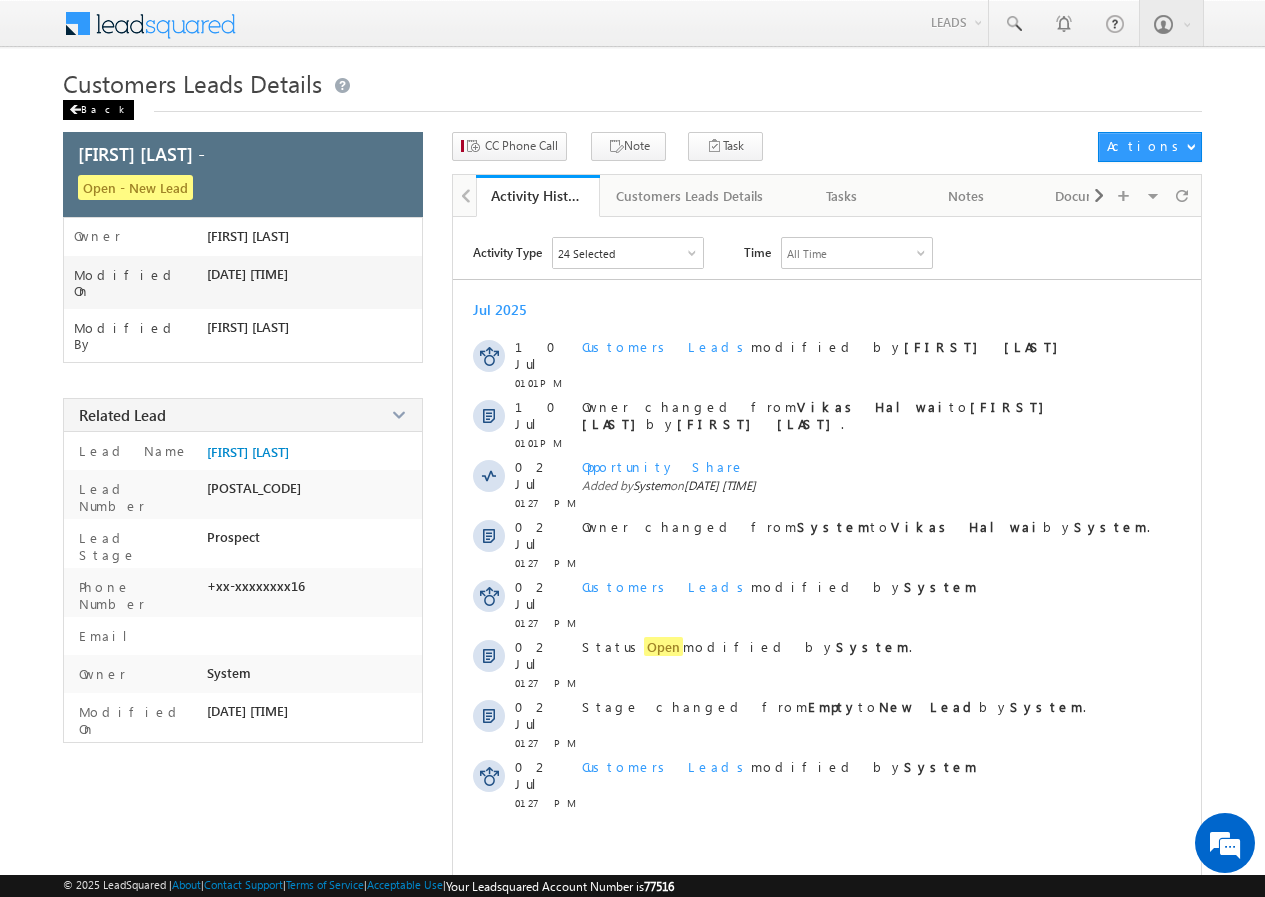 click on "Back" at bounding box center (98, 110) 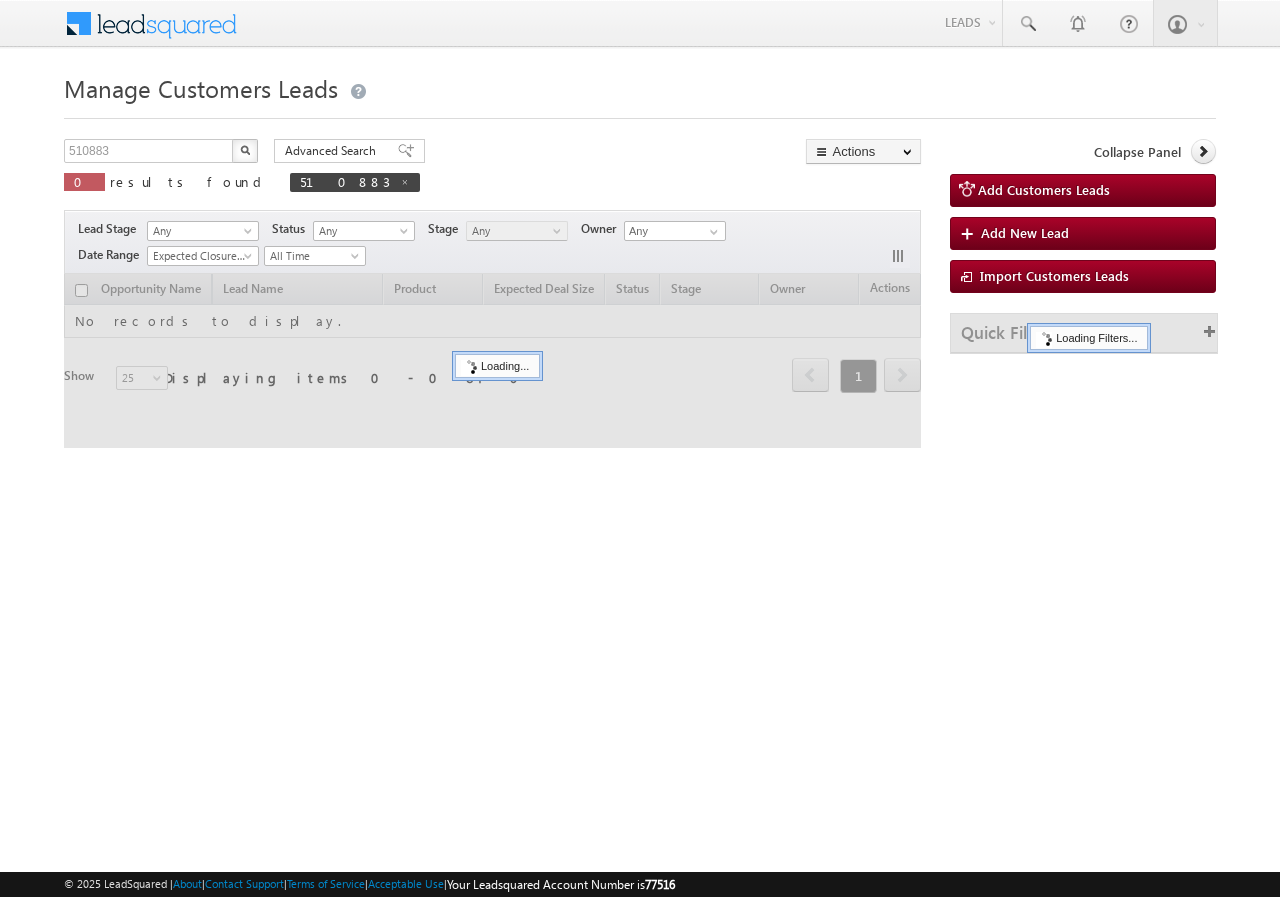 scroll, scrollTop: 0, scrollLeft: 0, axis: both 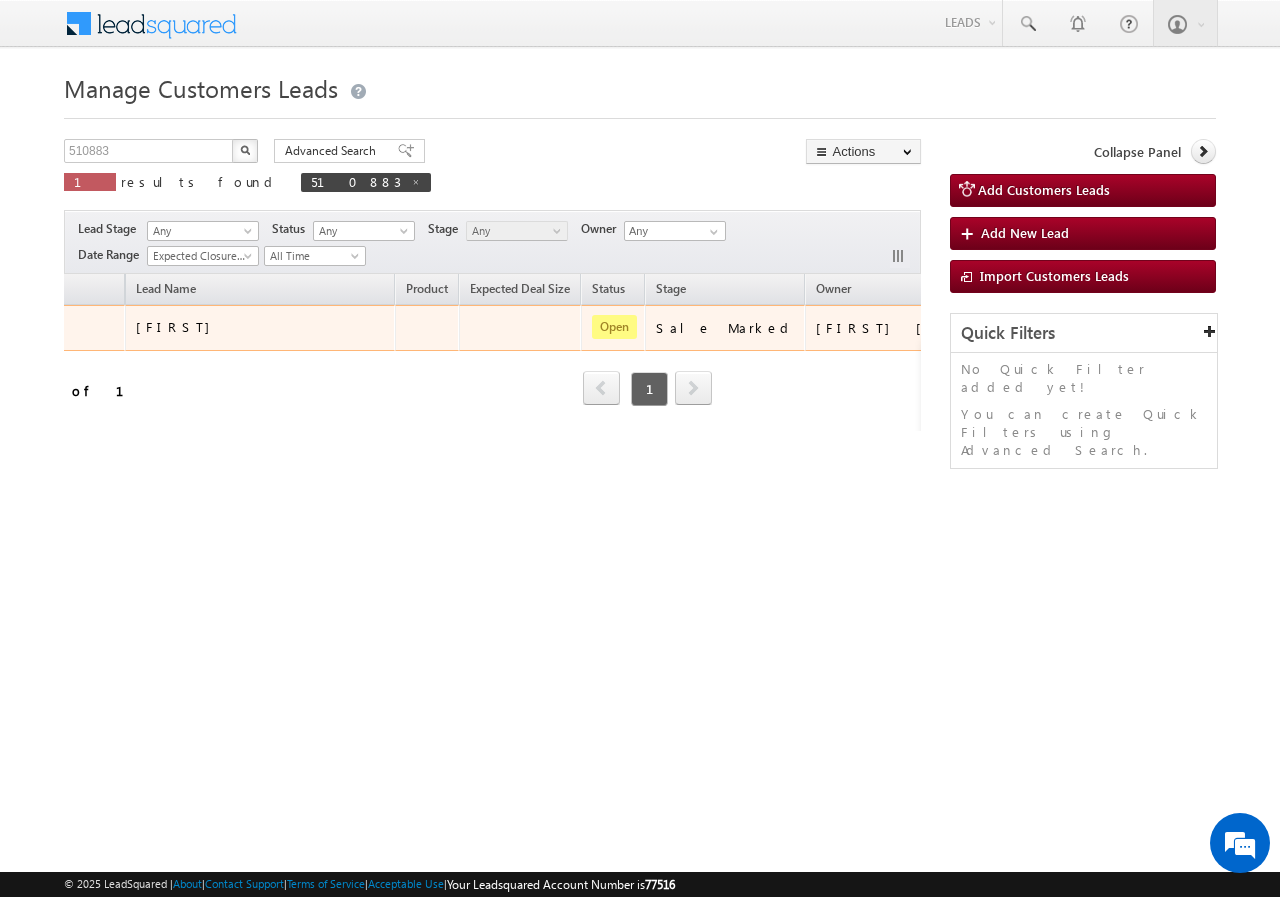 click at bounding box center (1016, 327) 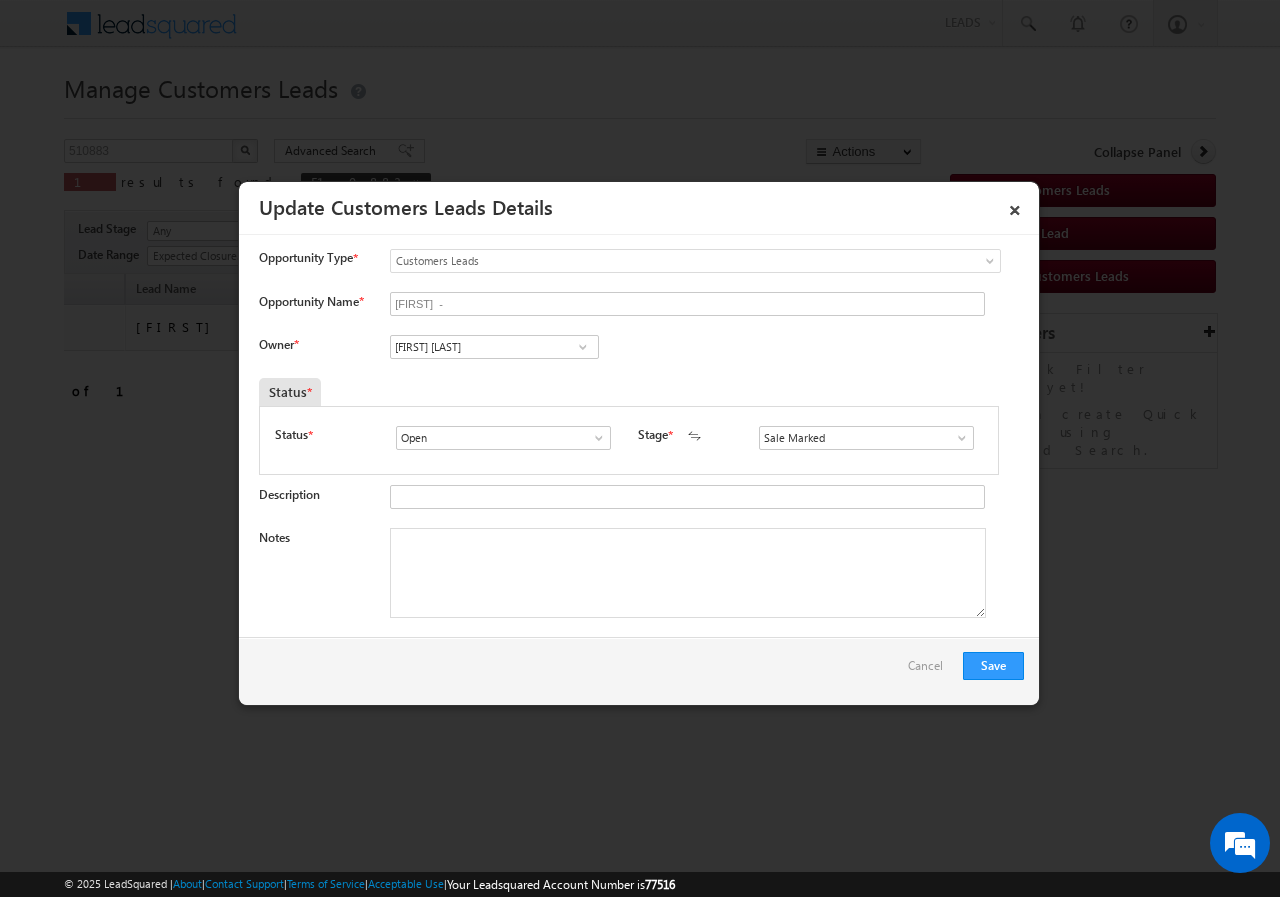 scroll, scrollTop: 0, scrollLeft: 0, axis: both 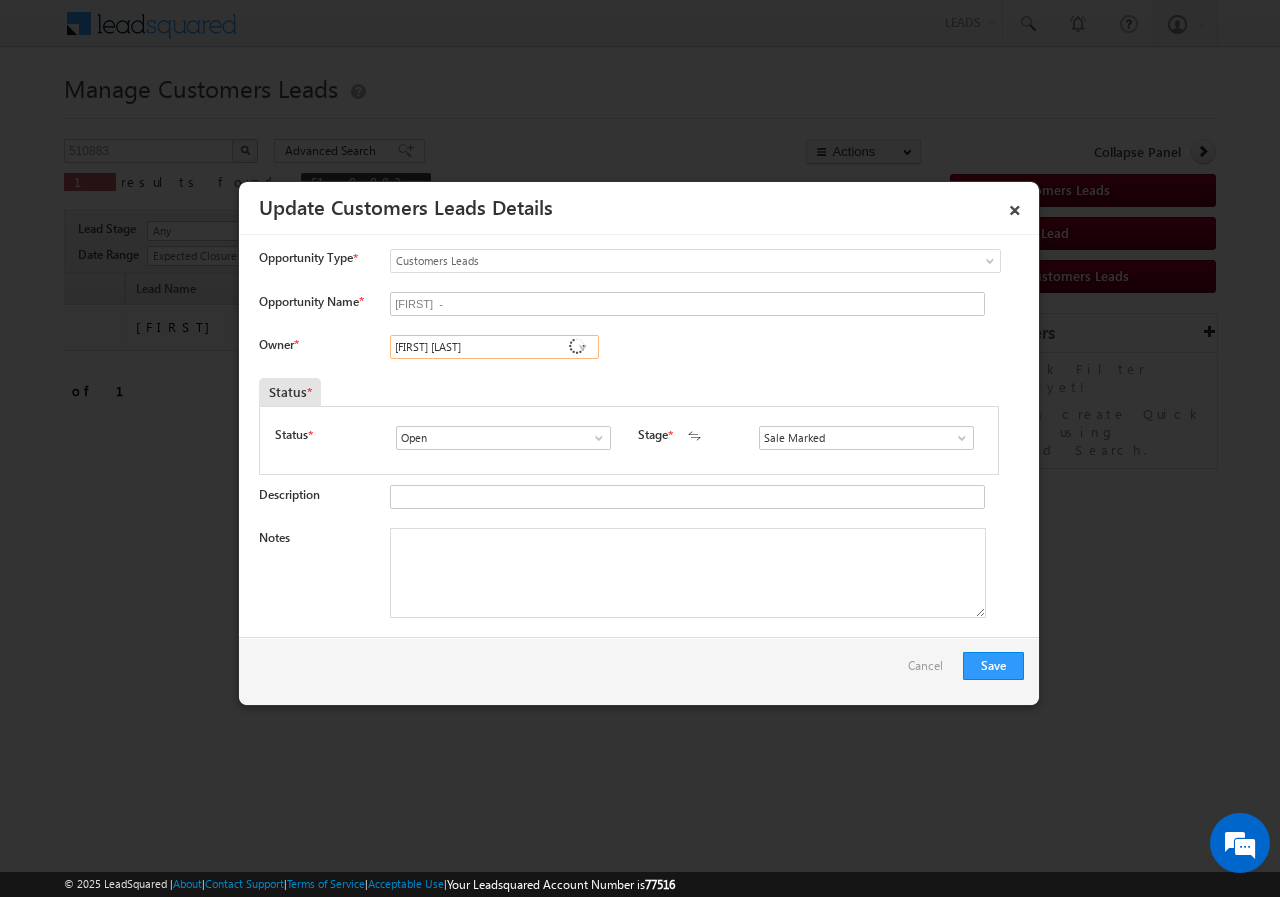 click on "Praveen Bhati" at bounding box center [494, 347] 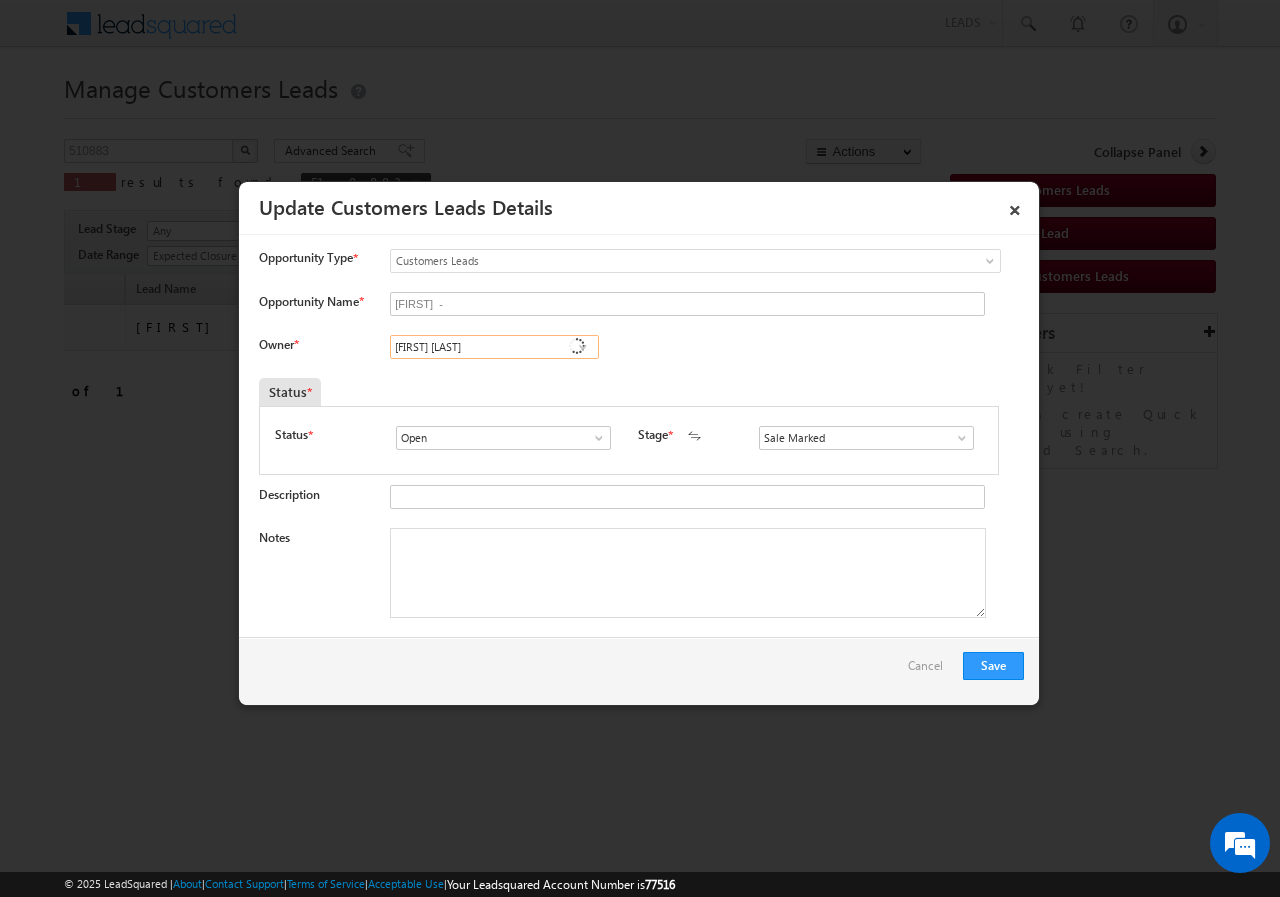 paste on "atul.kumar@sgrlimited.in" 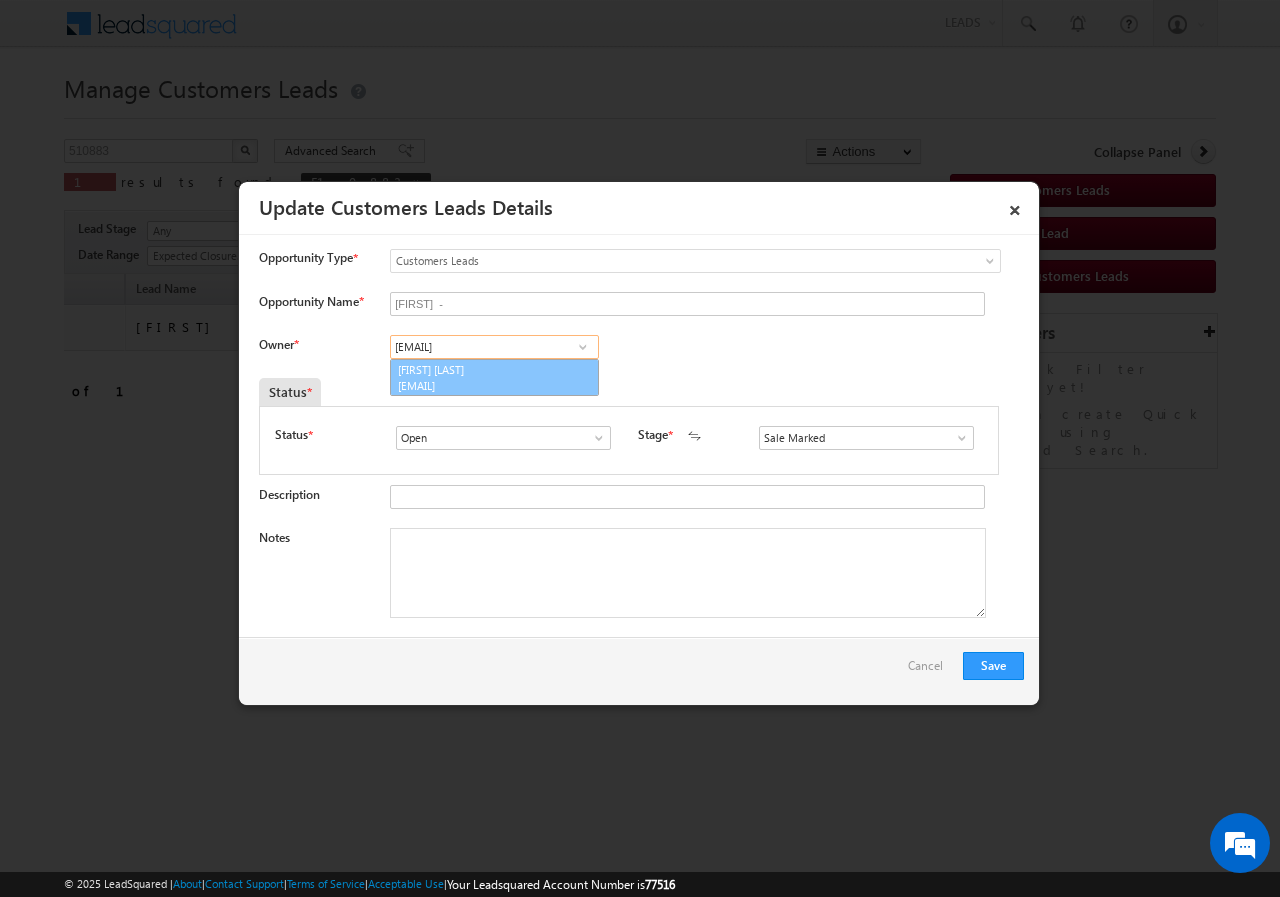 click on "atul.kumar@sgrlimited.in" at bounding box center (488, 385) 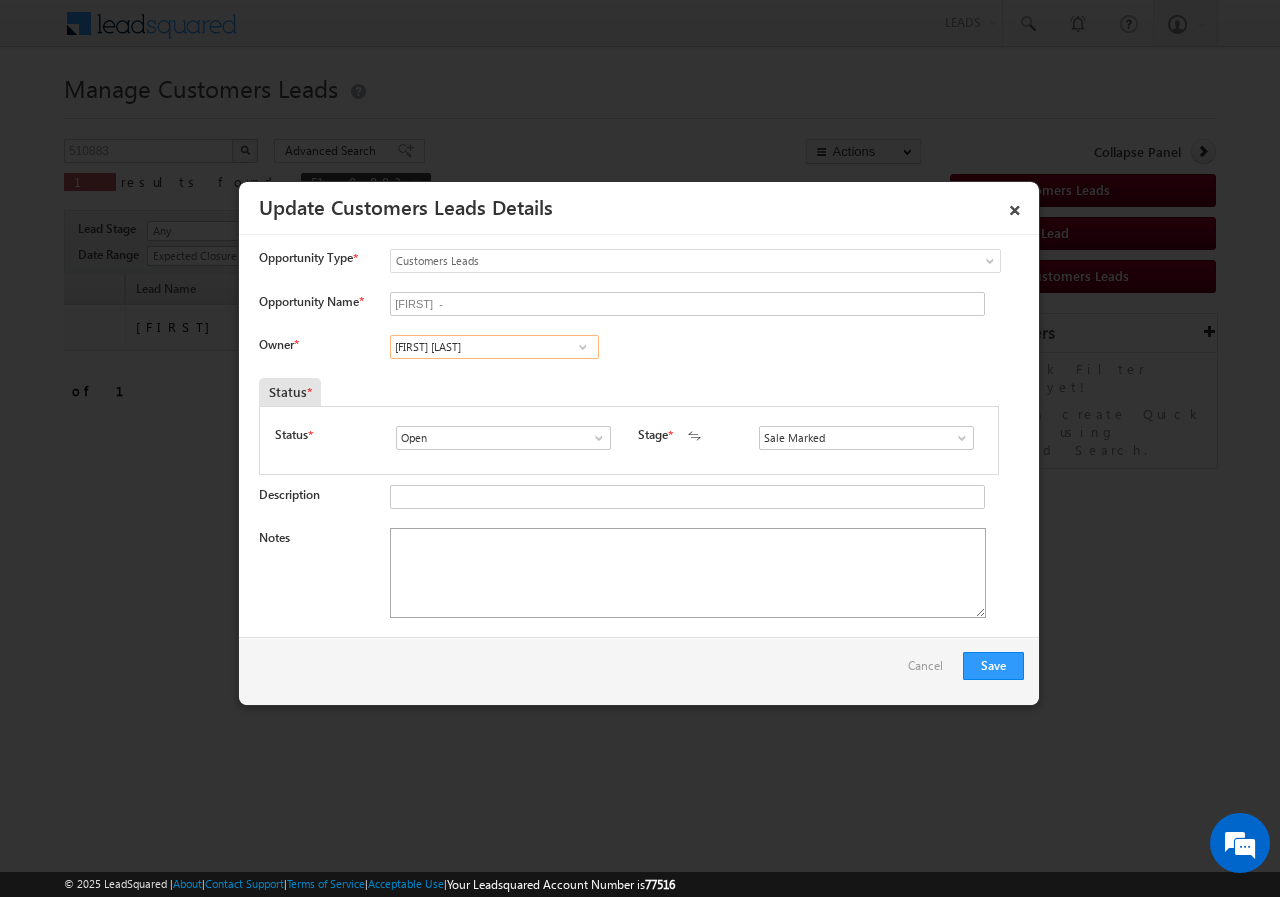 type on "Atul Kumar" 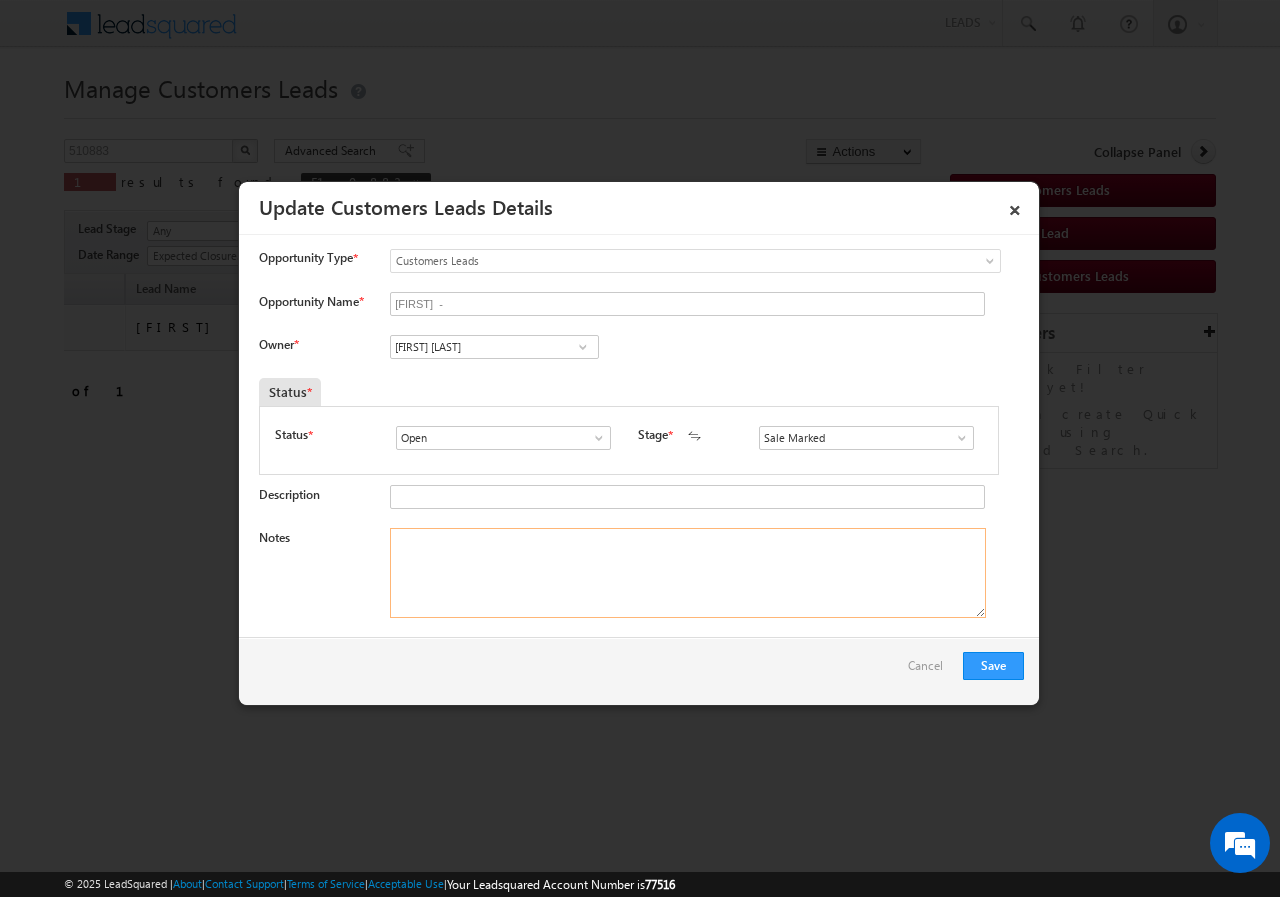 click on "Notes" at bounding box center (688, 573) 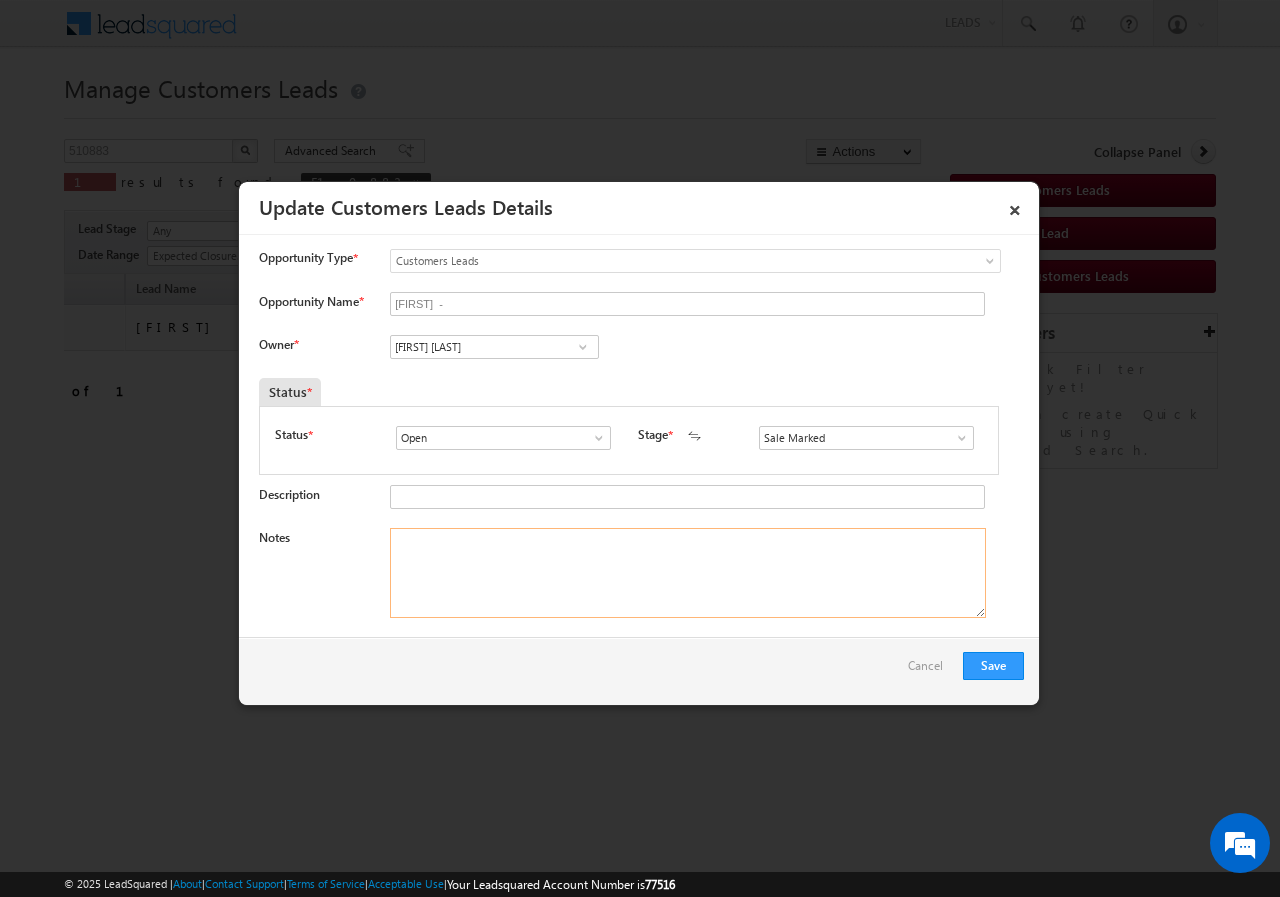 click on "Notes" at bounding box center (688, 573) 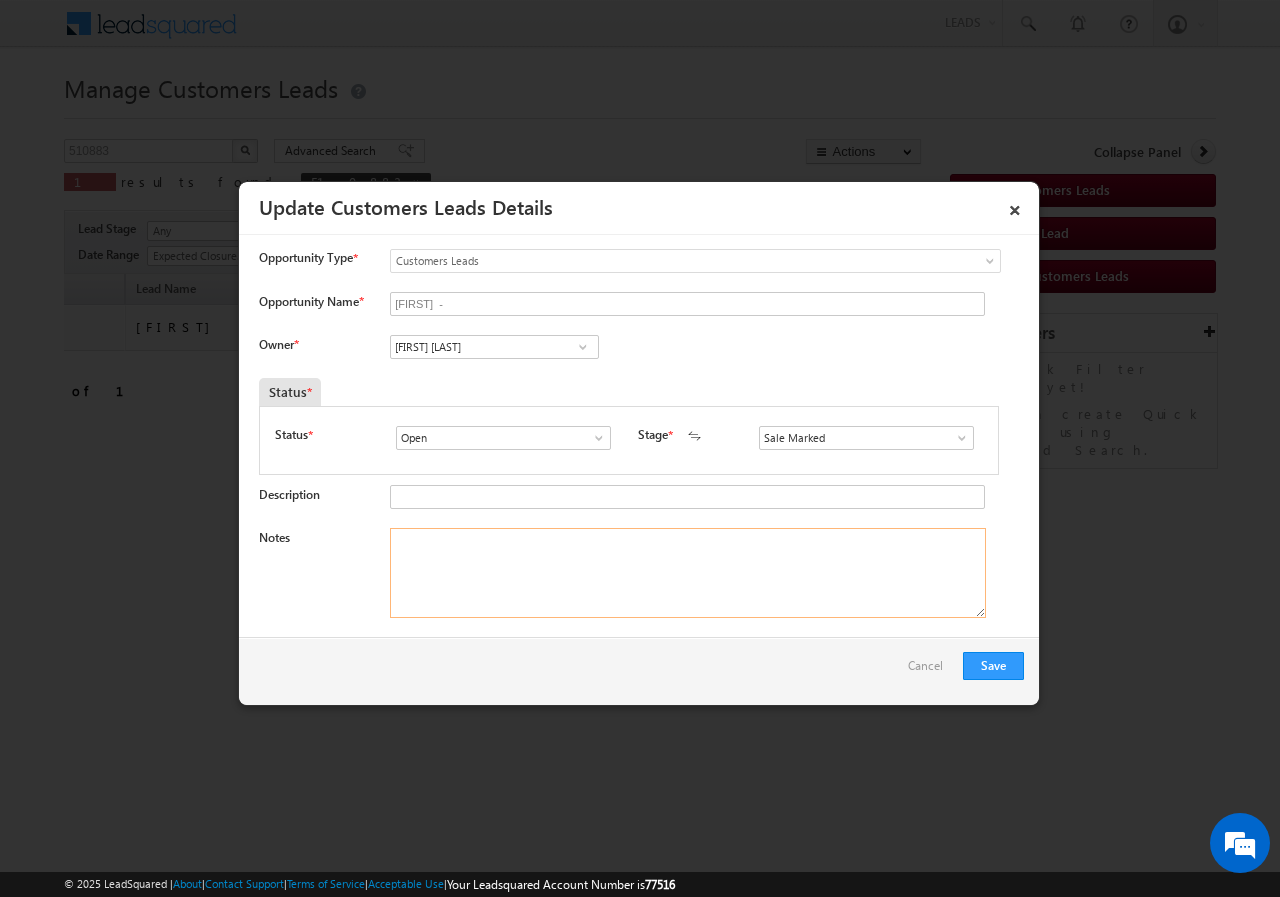 paste on "[NUMBER]// [FIRST] [LAST]//[PHONE]// CONSTRUCTION// LOAN REQ- 5L// SELF EMP- 20K(DAIRY) AGE-[AGE]// CO-APP-SONU(SON)- 58K SALARY// AGE [AGE]// [POSTAL_CODE]- [CITY]// Cx IS READY TO MEET RM TOMORROW 2 PM" 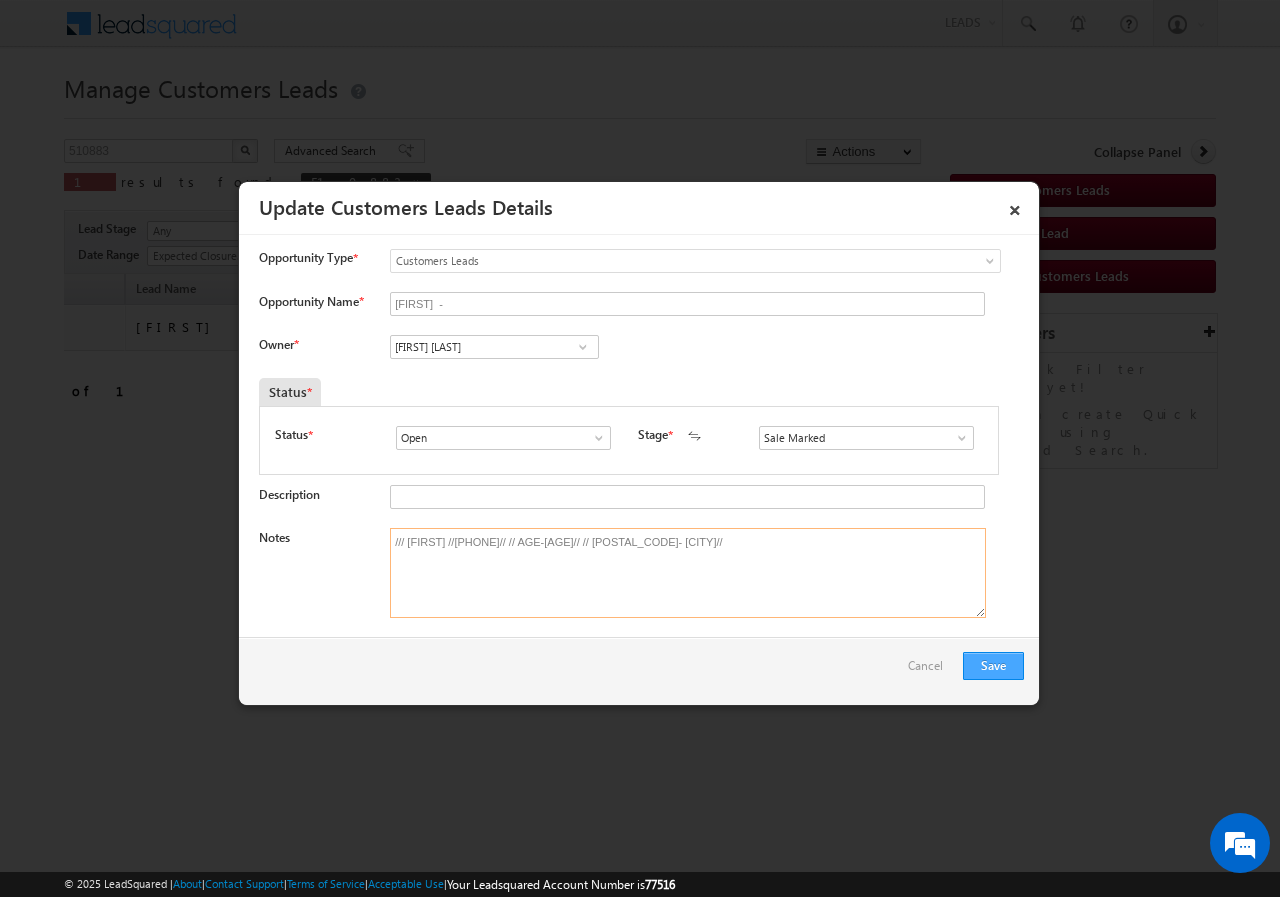 type on "[NUMBER]// [FIRST] [LAST]//[PHONE]// CONSTRUCTION// LOAN REQ- 5L// SELF EMP- 20K(DAIRY) AGE-[AGE]// CO-APP-SONU(SON)- 58K SALARY// AGE [AGE]// [POSTAL_CODE]- [CITY]// Cx IS READY TO MEET RM TOMORROW 2 PM" 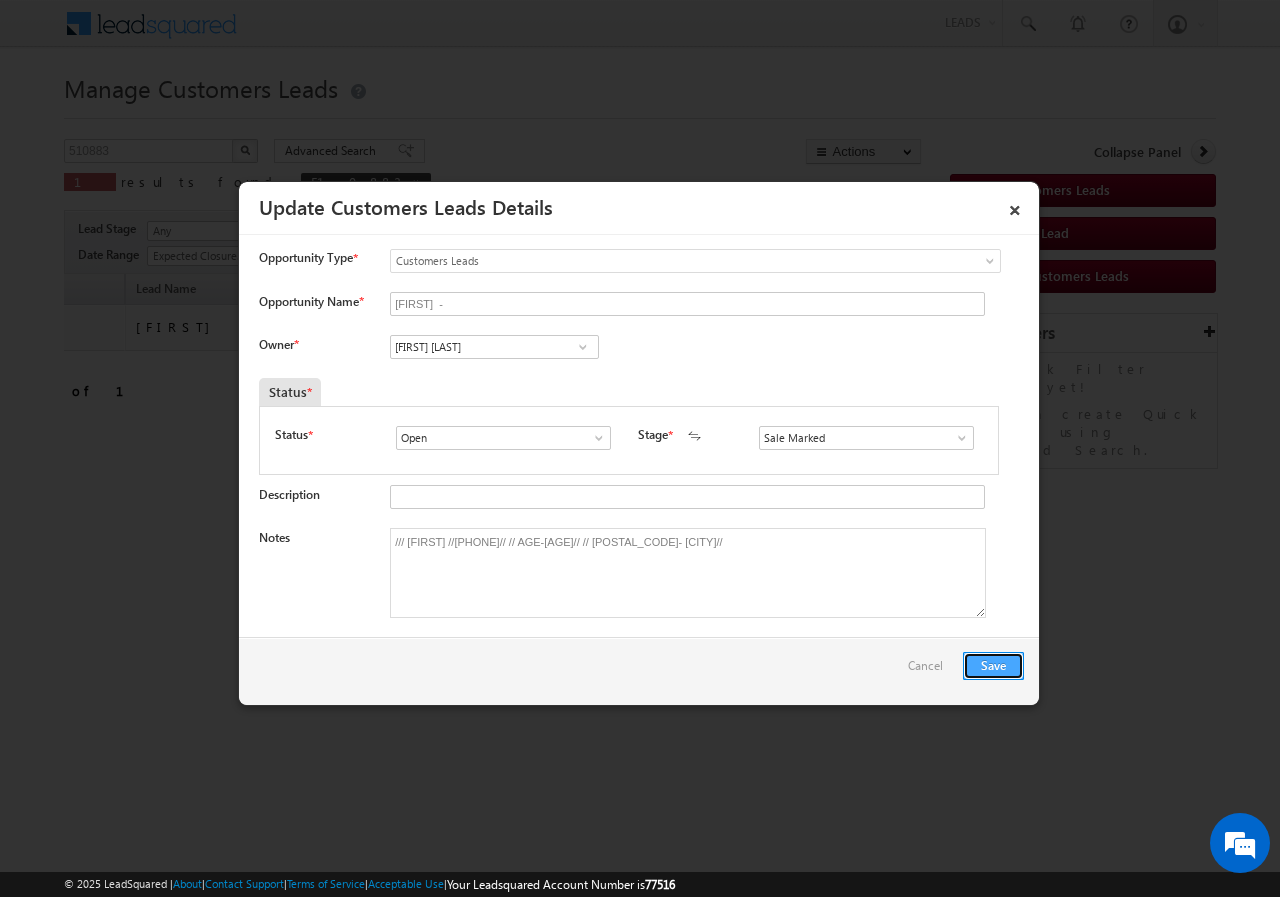 click on "Save" at bounding box center [993, 666] 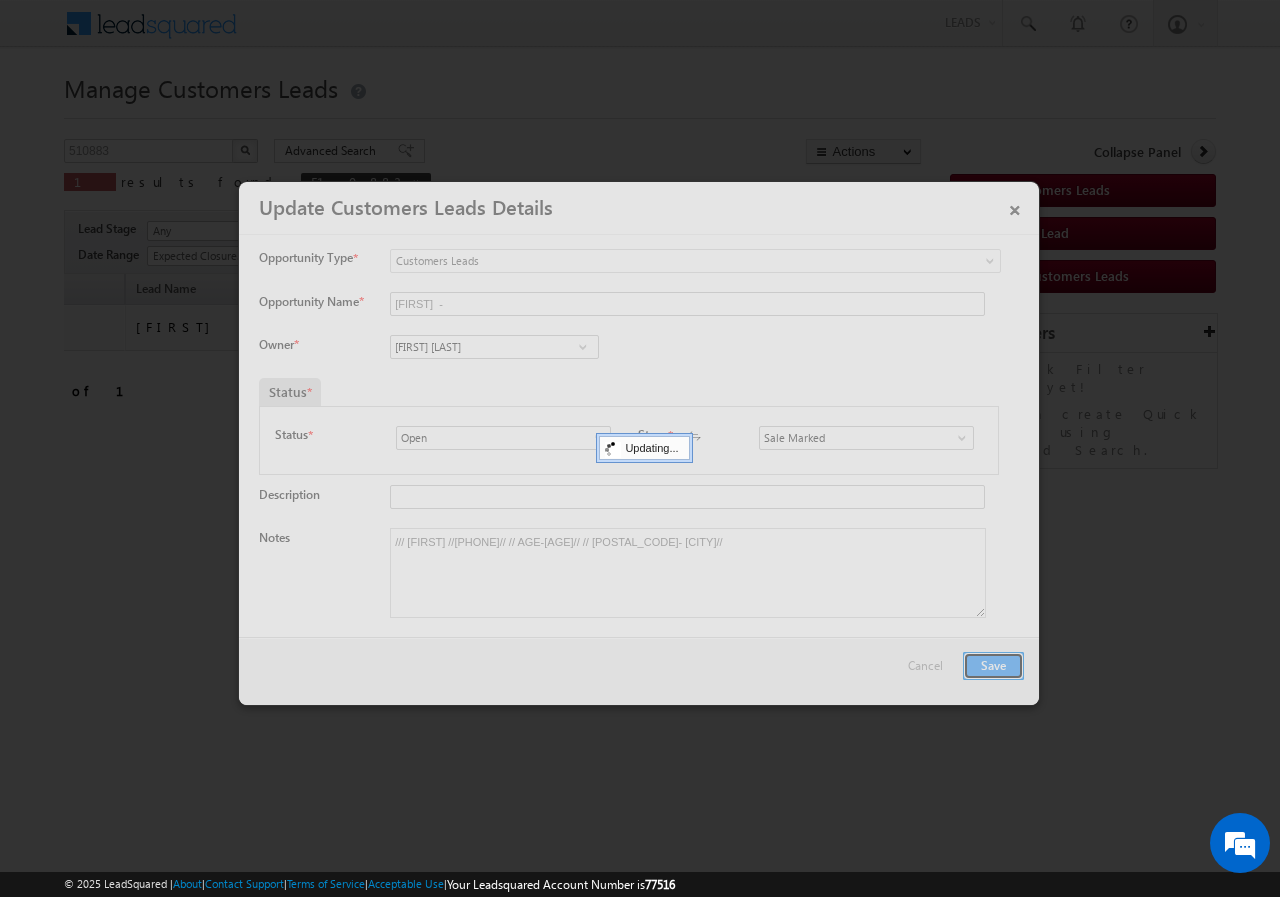 type 